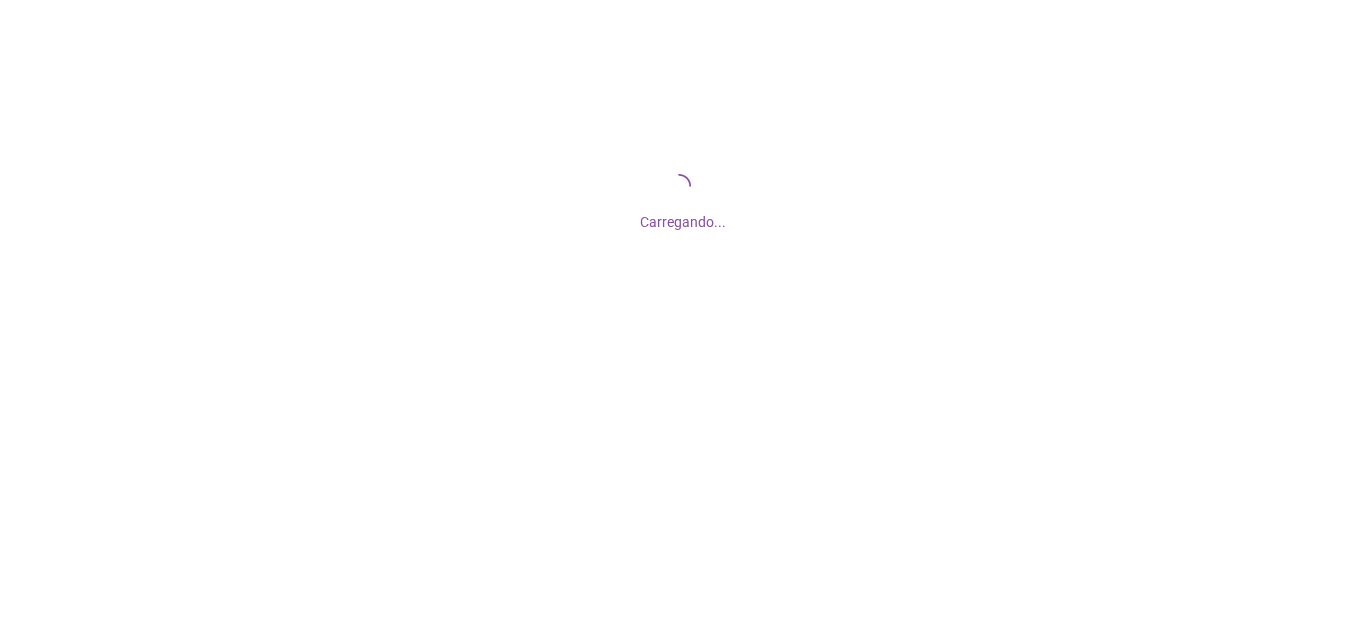 scroll, scrollTop: 0, scrollLeft: 0, axis: both 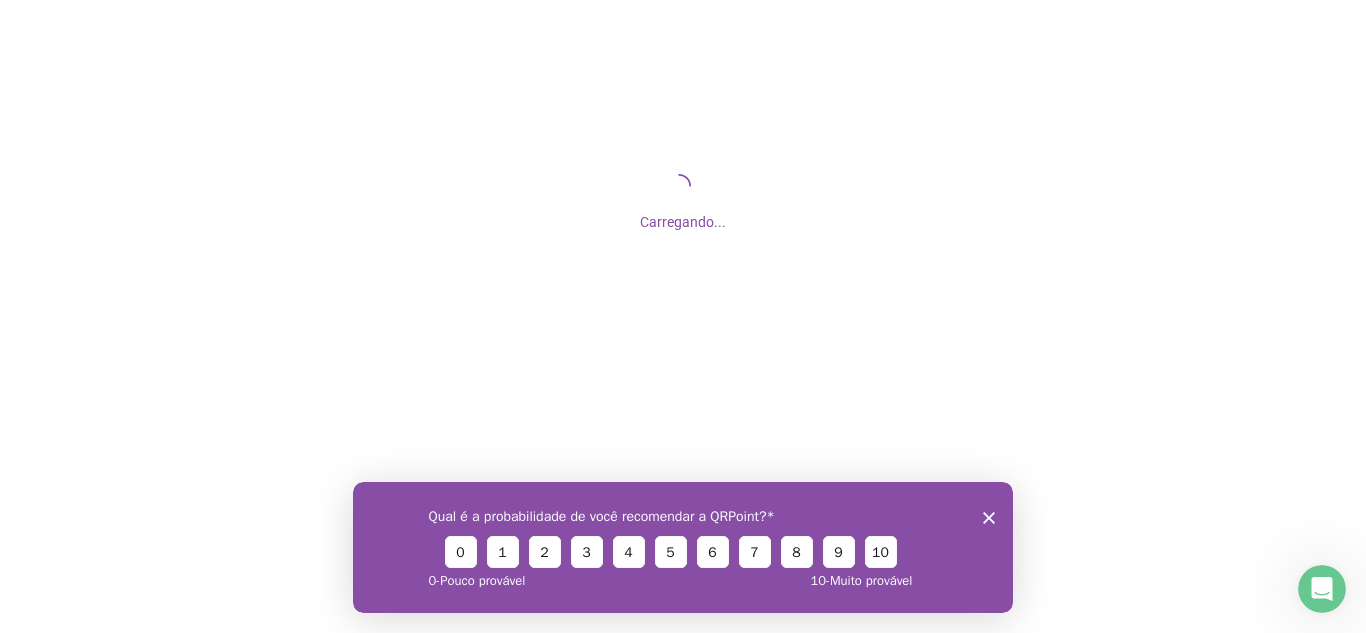 click 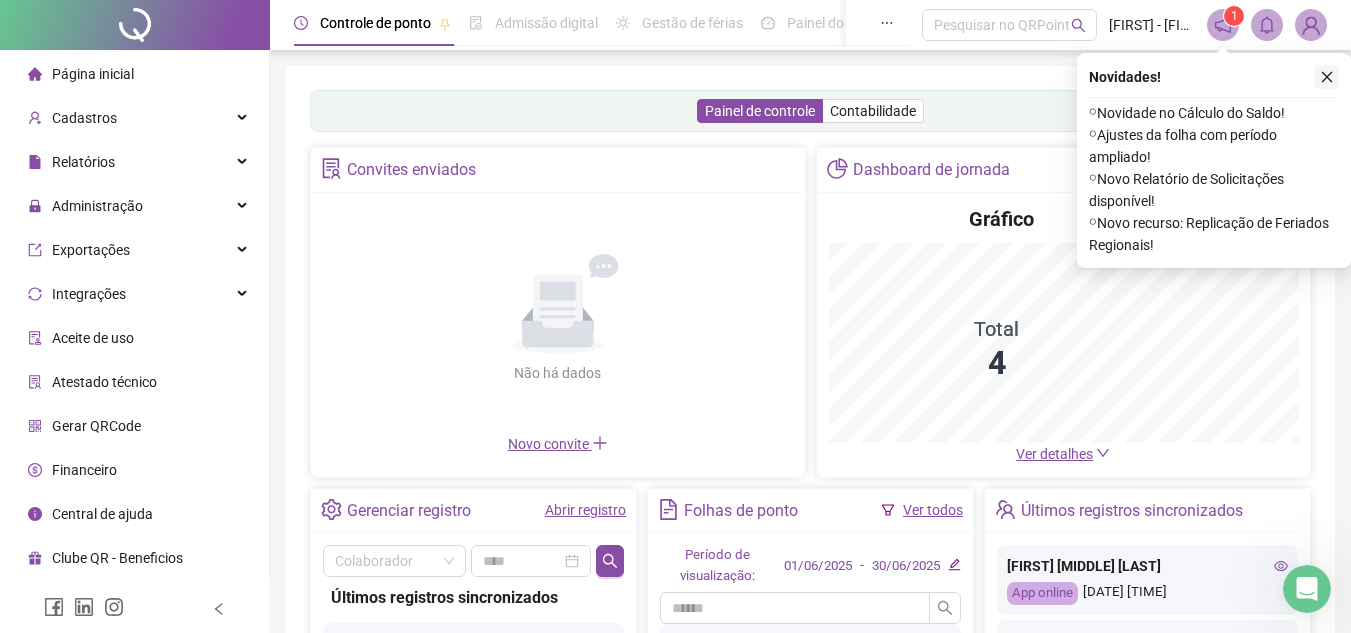 click 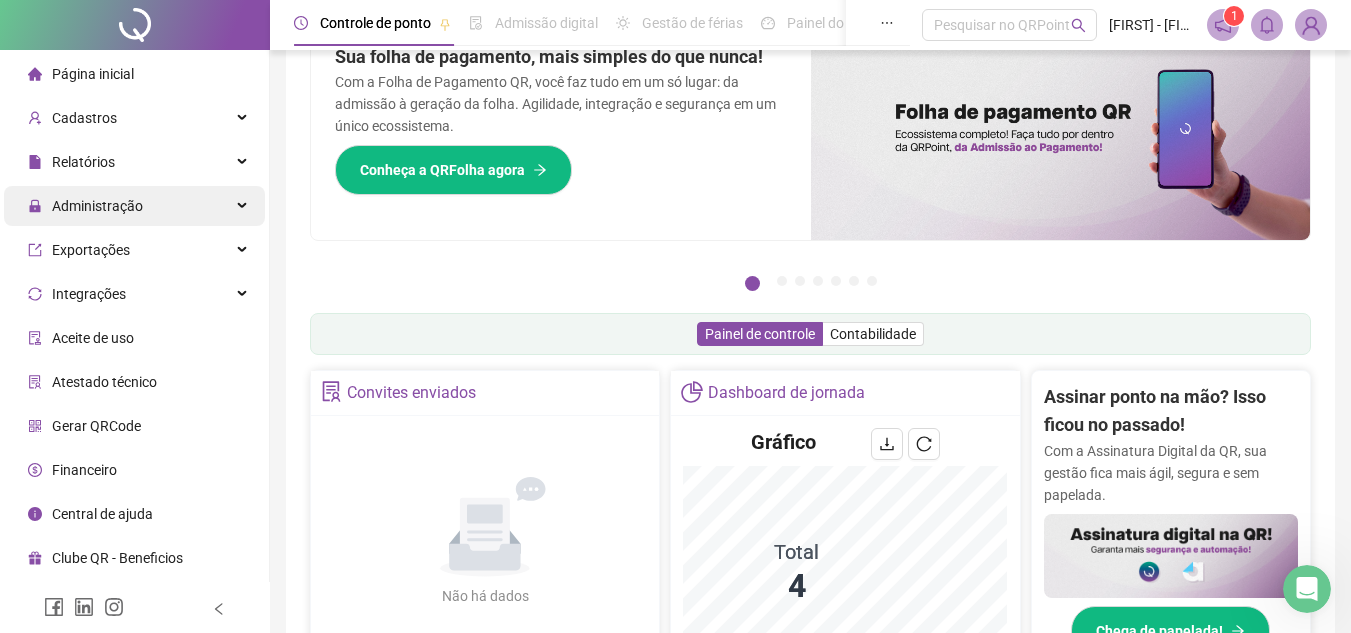 scroll, scrollTop: 0, scrollLeft: 0, axis: both 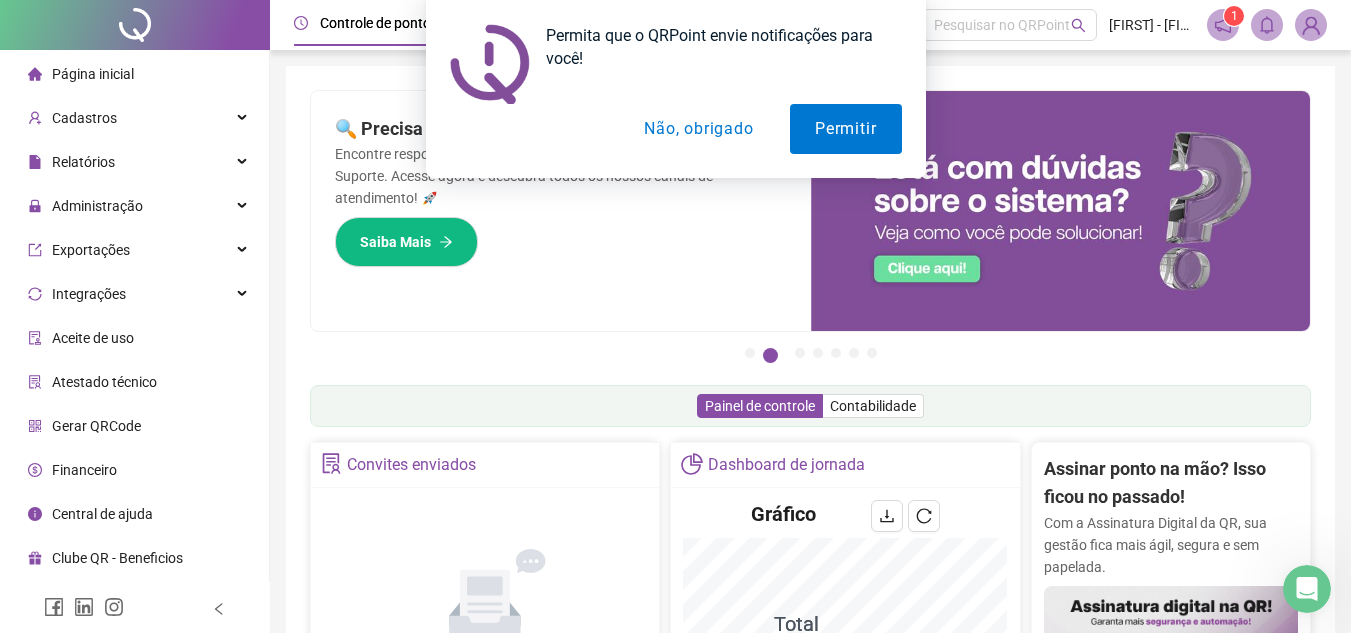 drag, startPoint x: 849, startPoint y: 129, endPoint x: 717, endPoint y: 125, distance: 132.0606 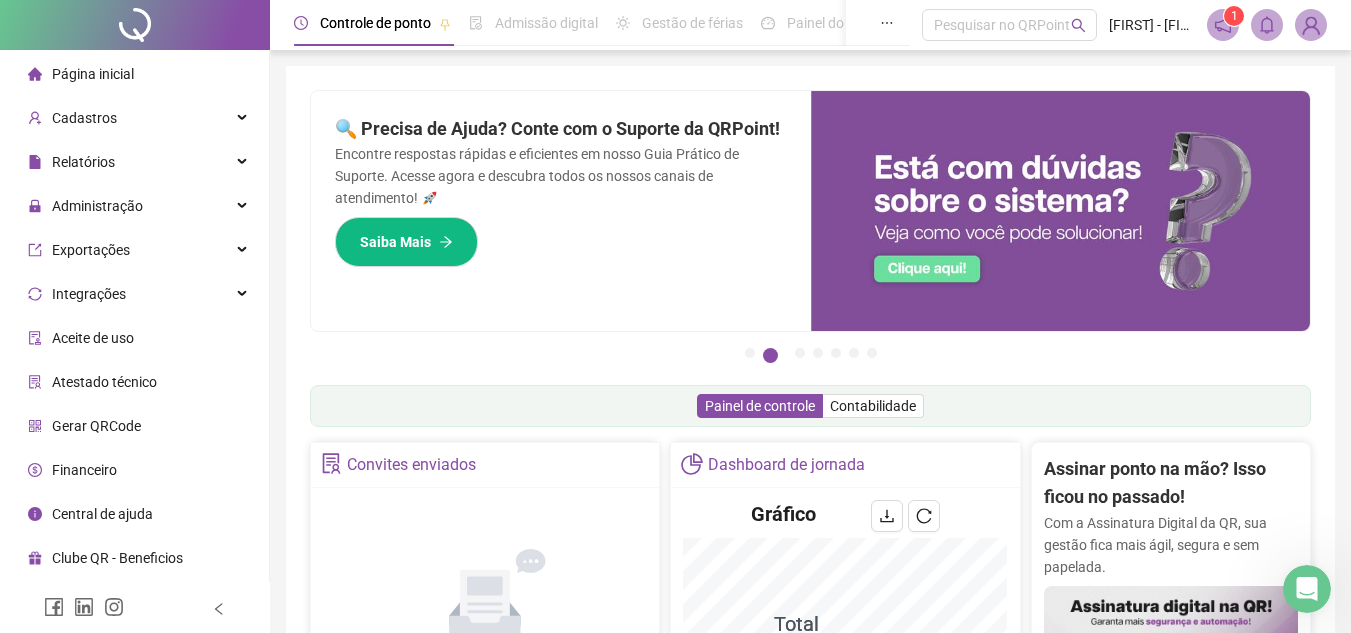 click on "Permita que o QRPoint envie notificações para você! Permitir Não, obrigado" at bounding box center (675, 89) 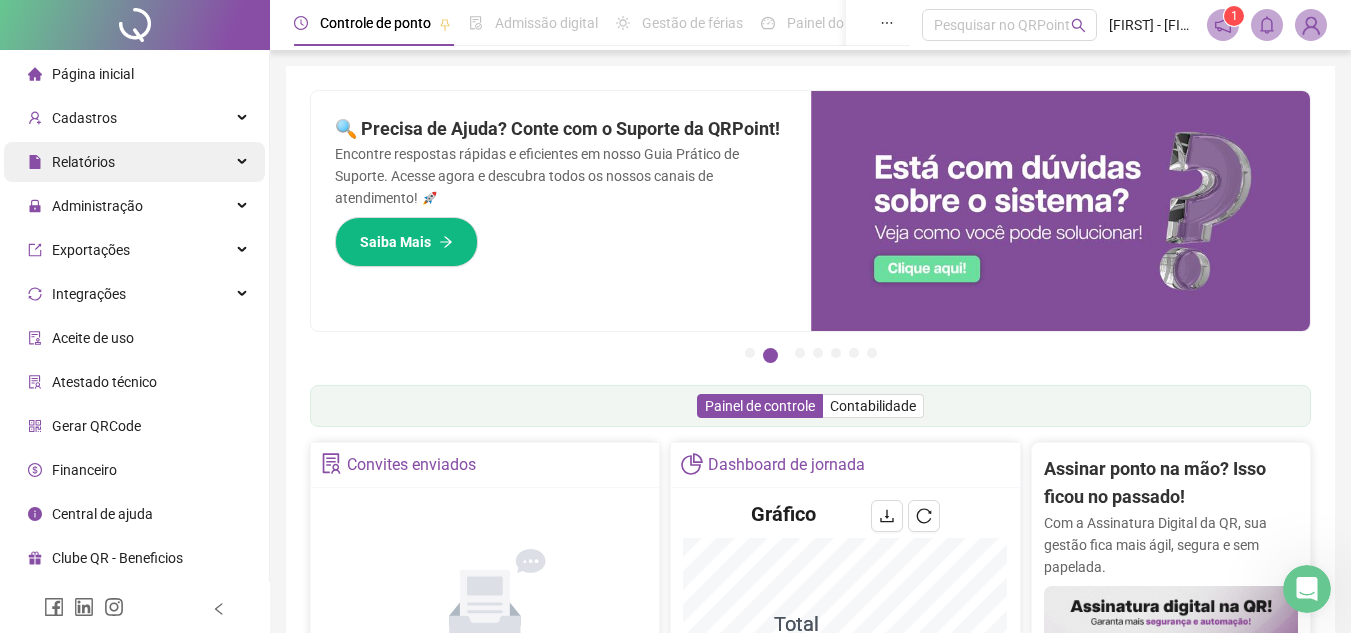 click on "Relatórios" at bounding box center (71, 162) 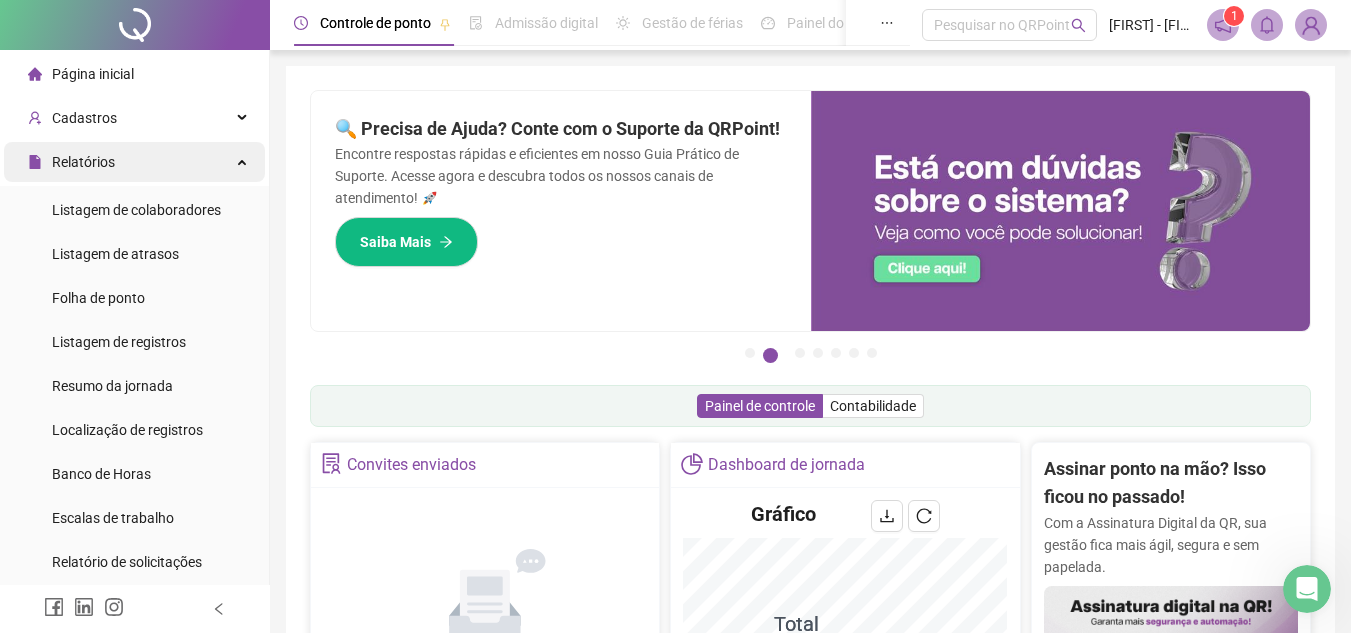click on "Relatórios" at bounding box center [134, 162] 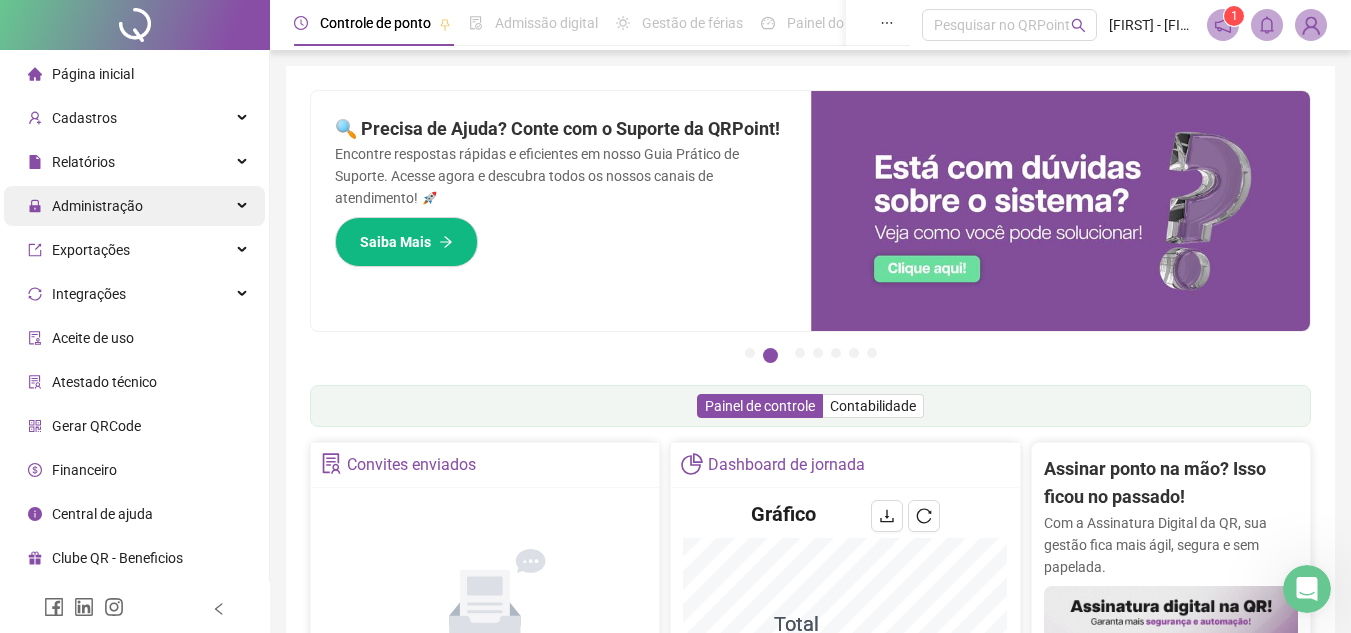 click on "Administração" at bounding box center (85, 206) 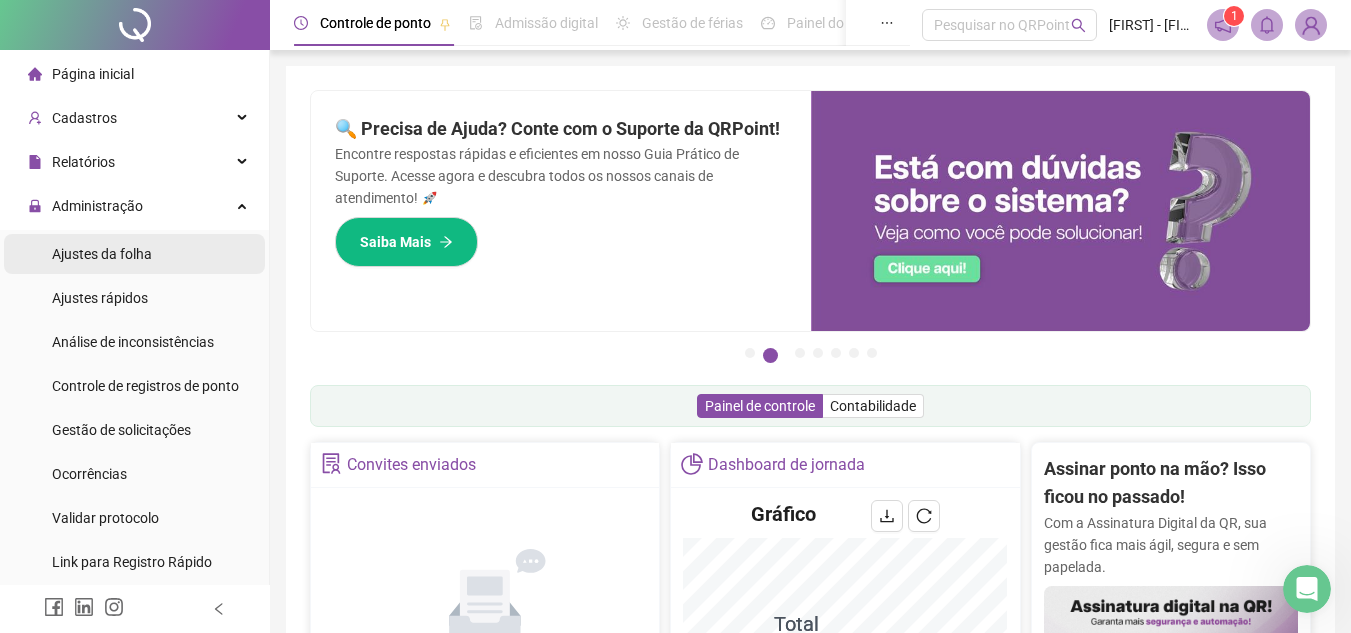 drag, startPoint x: 157, startPoint y: 250, endPoint x: 180, endPoint y: 254, distance: 23.345236 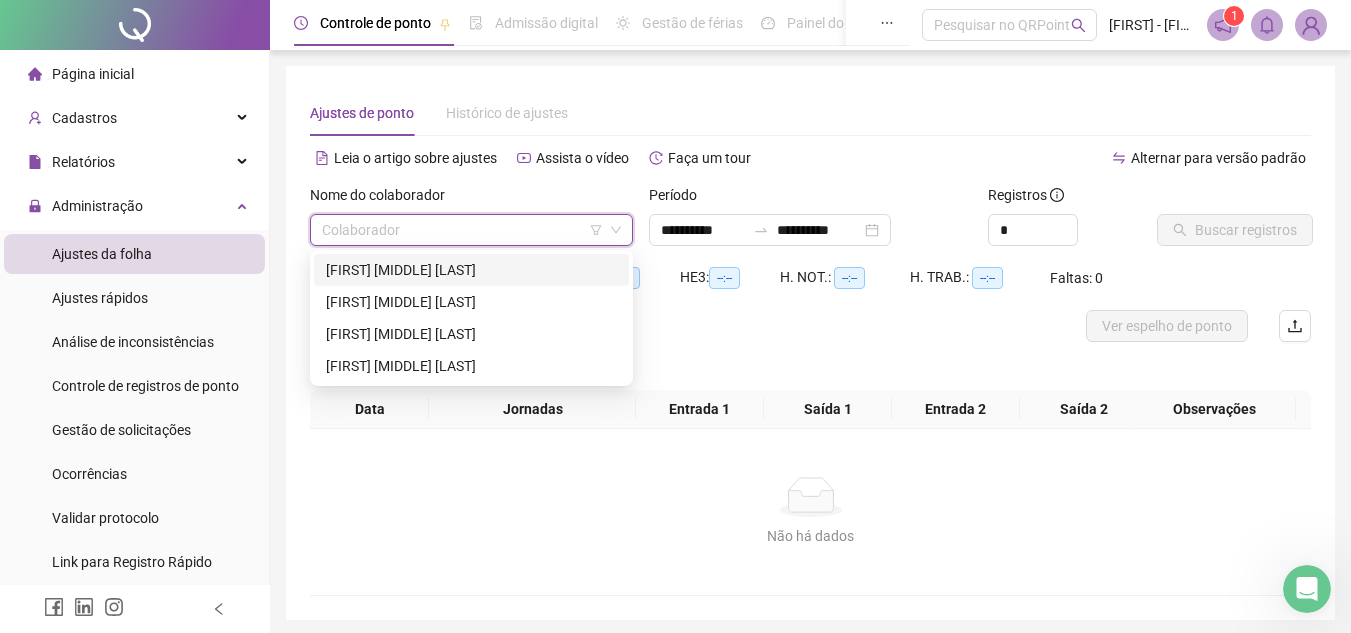 click at bounding box center [465, 230] 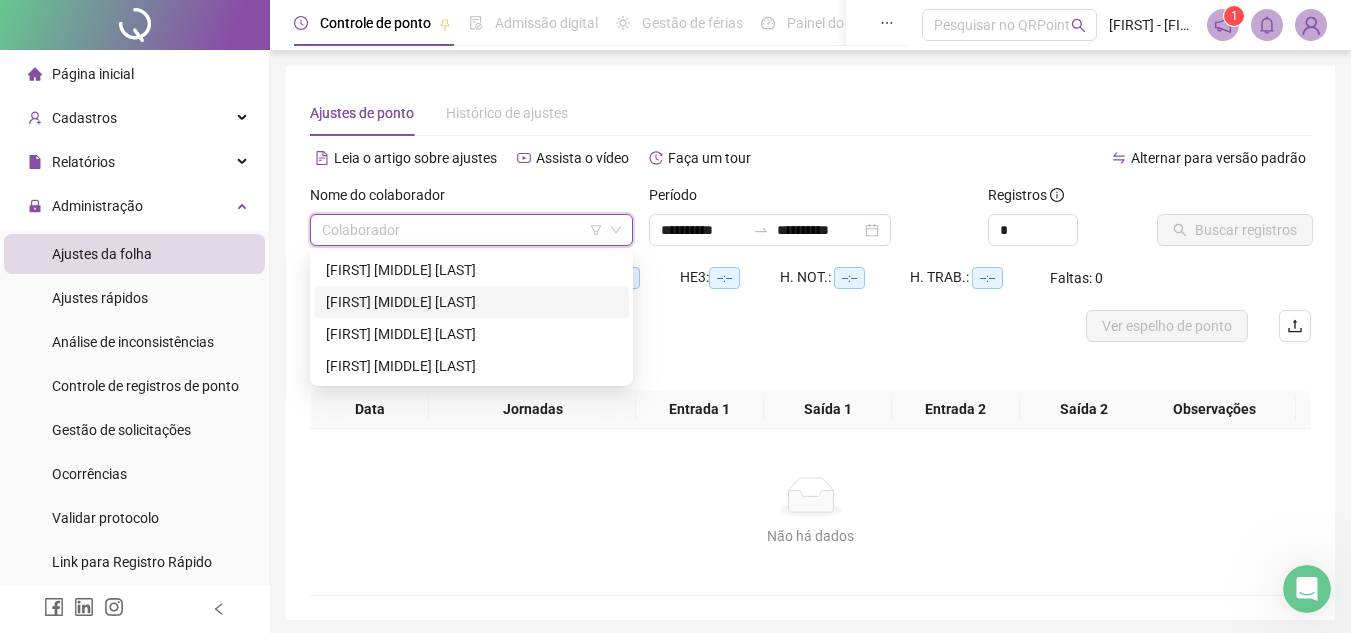 click on "[FIRST] [MIDDLE] [LAST]" at bounding box center (471, 302) 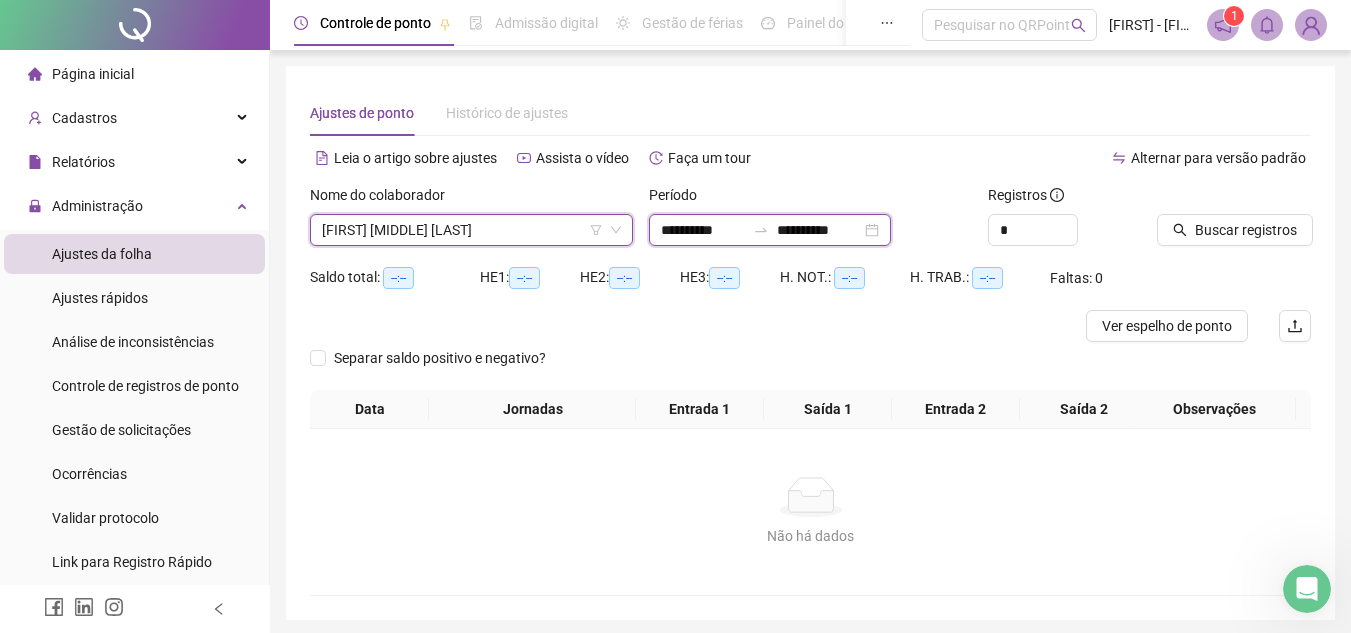 click on "**********" at bounding box center [703, 230] 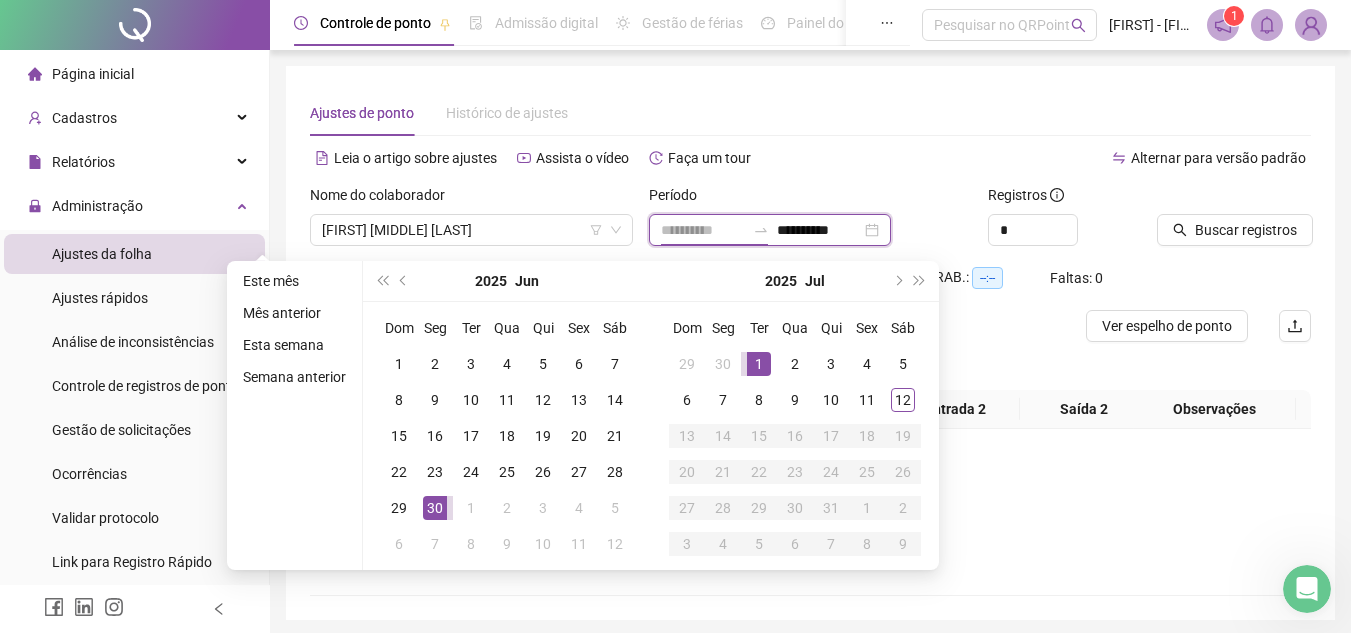 type on "**********" 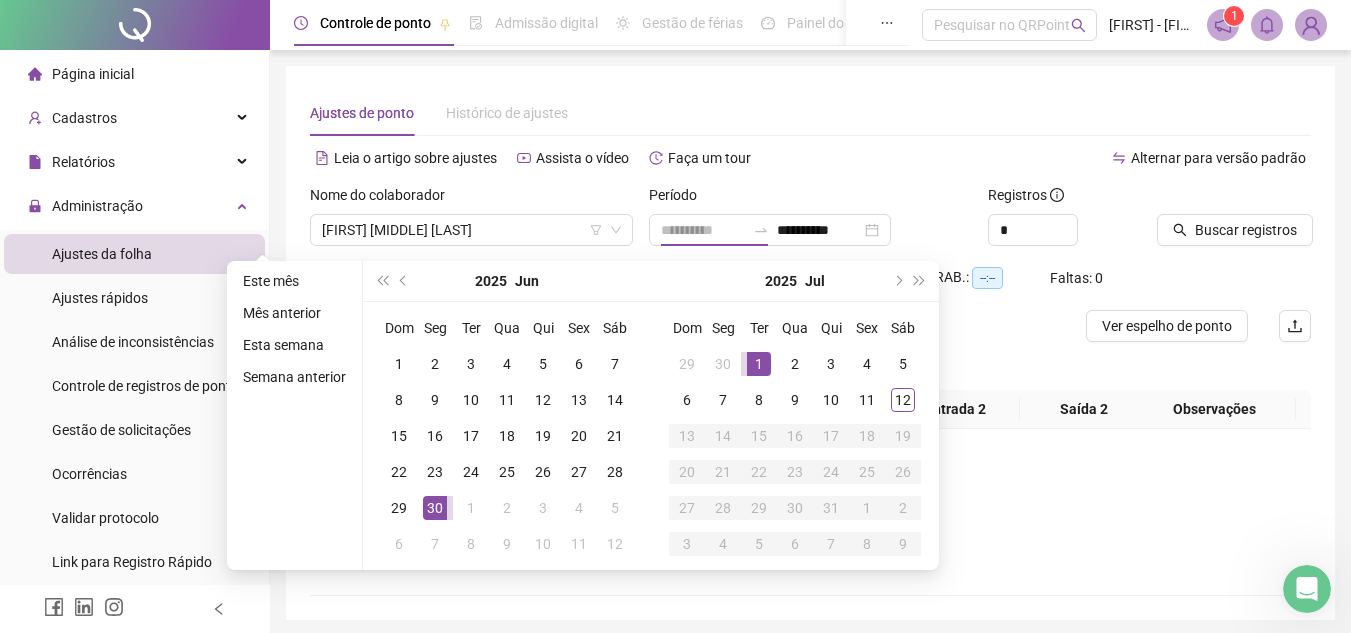 click on "1" at bounding box center [759, 364] 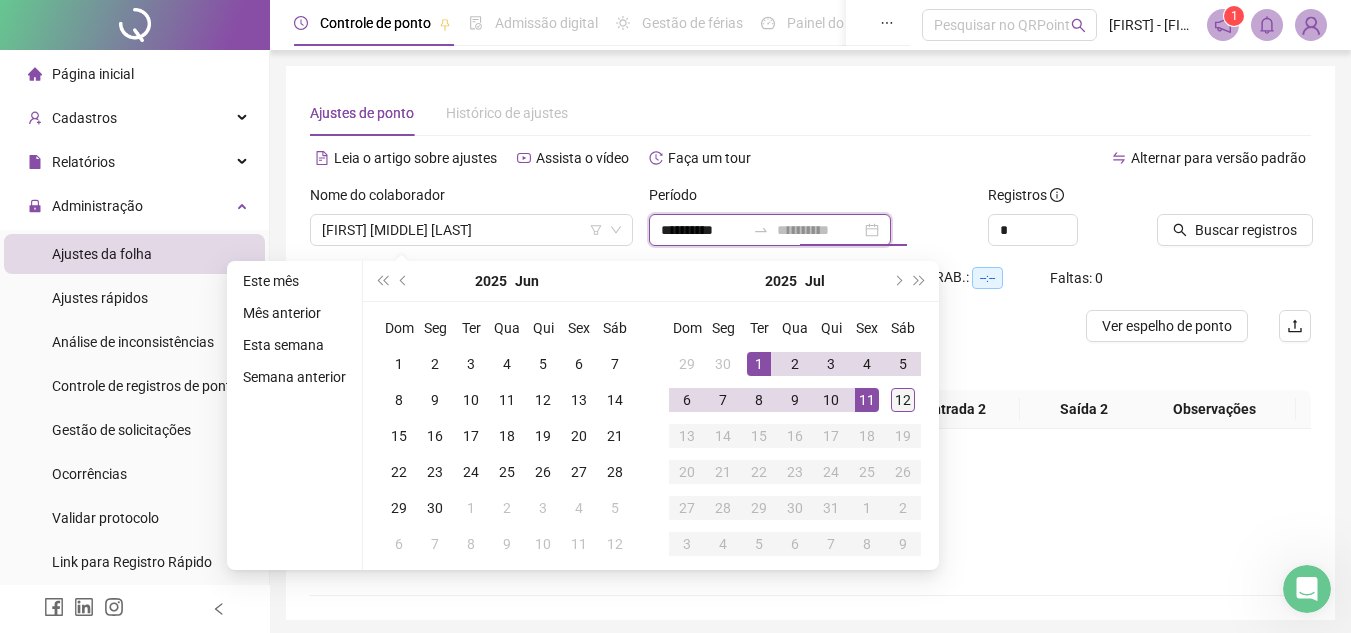 type on "**********" 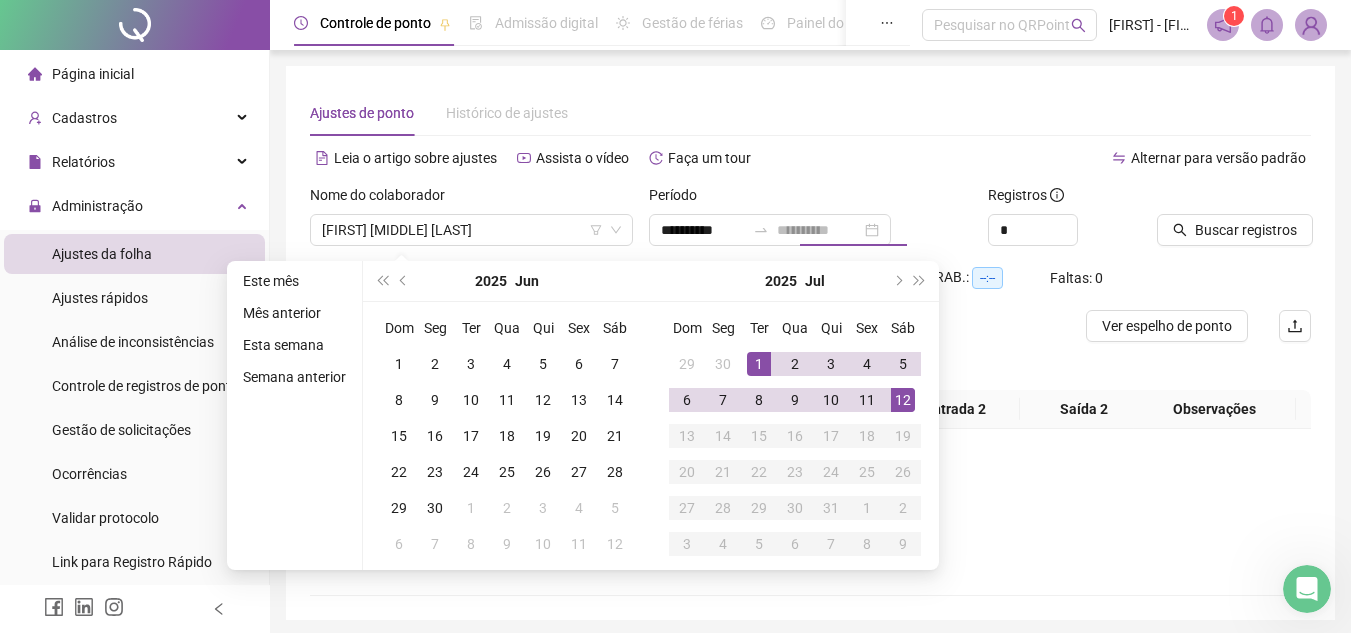 click on "12" at bounding box center [903, 400] 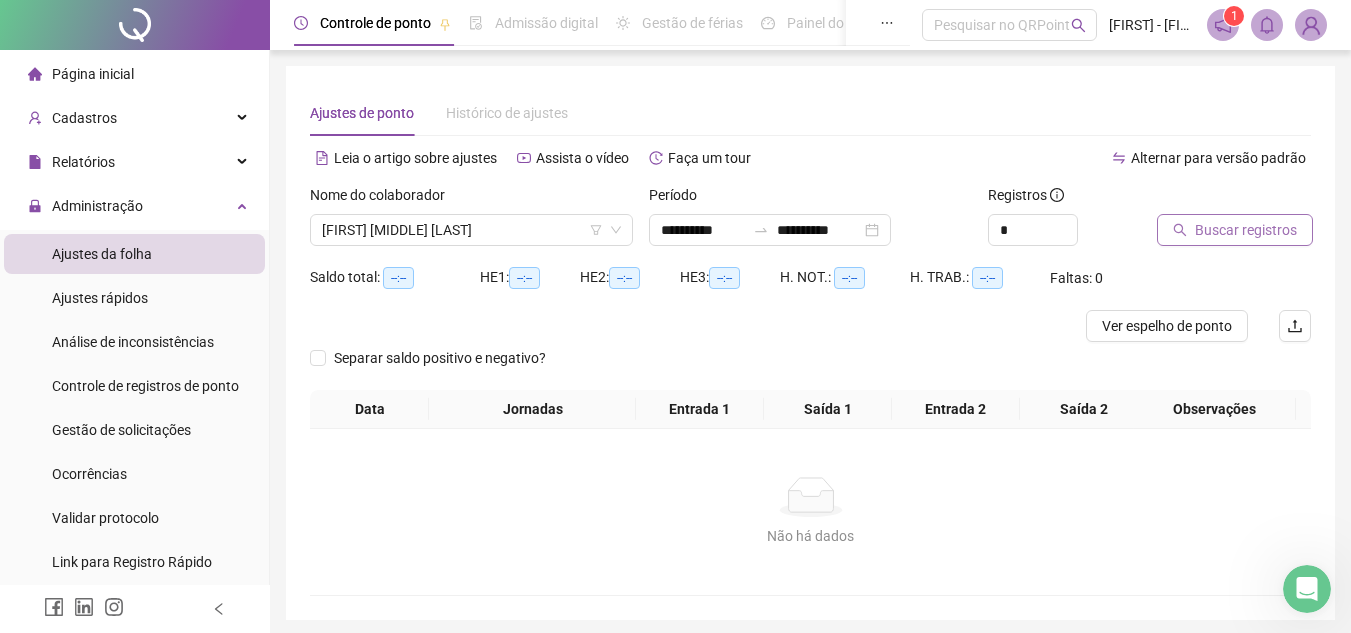 click on "Buscar registros" at bounding box center (1246, 230) 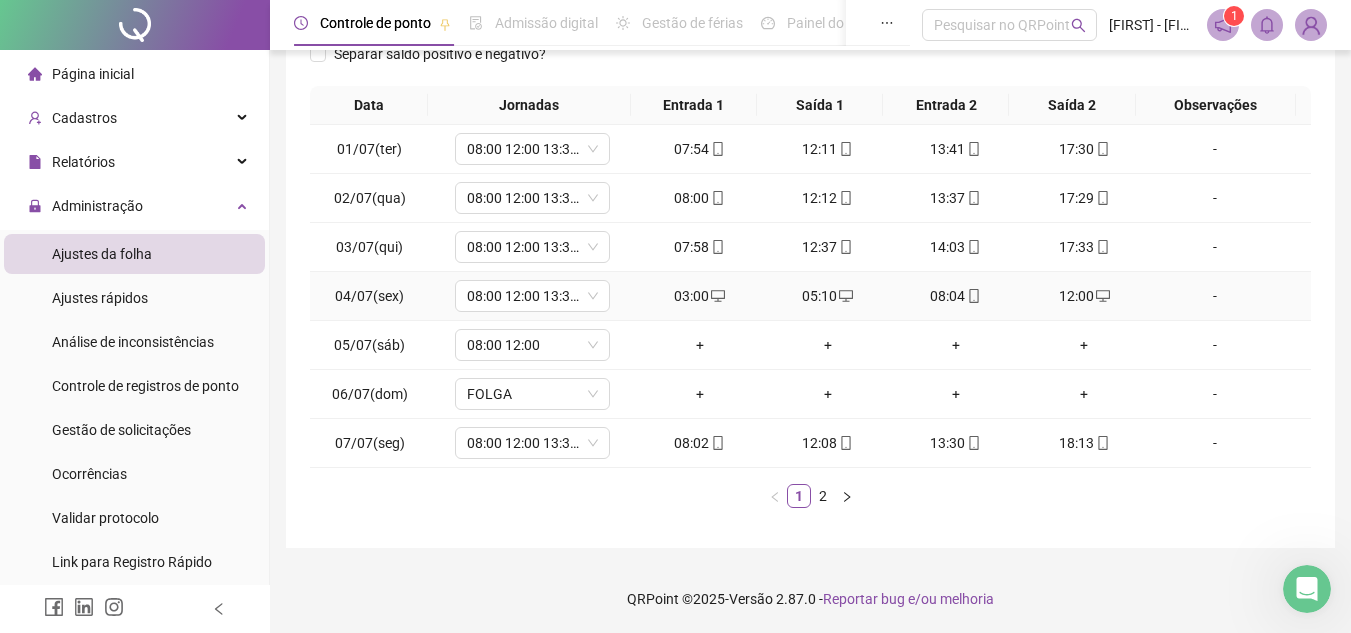 scroll, scrollTop: 305, scrollLeft: 0, axis: vertical 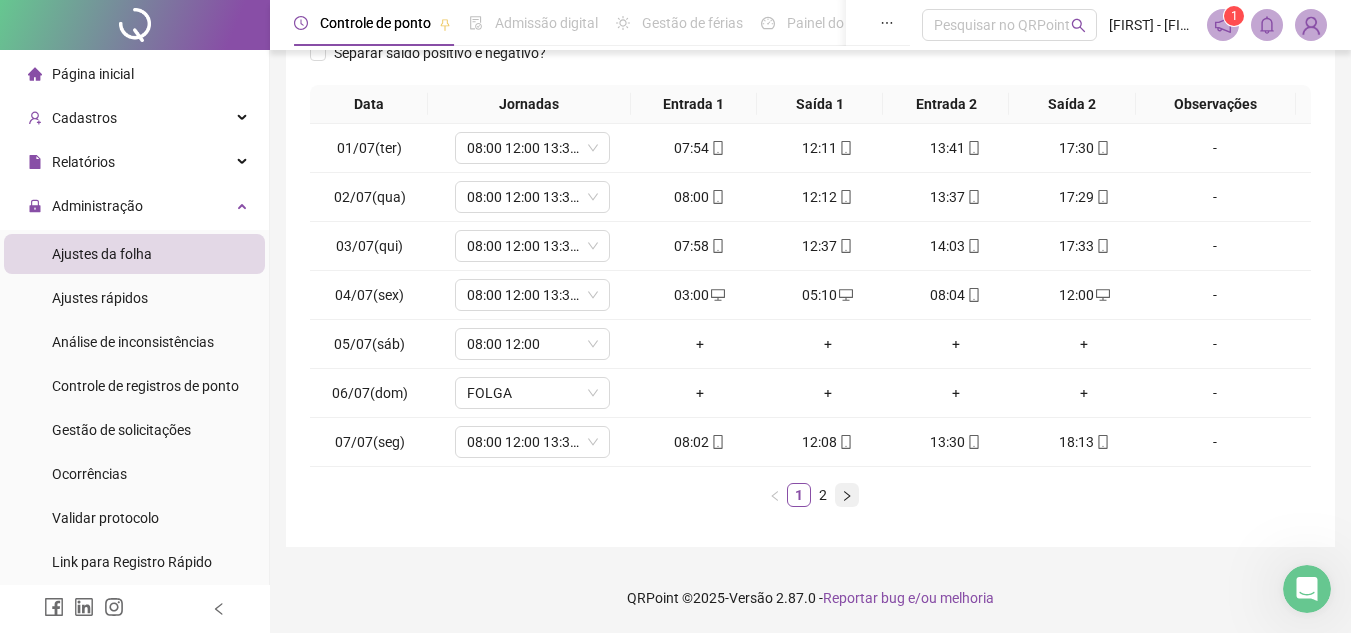 click at bounding box center [847, 495] 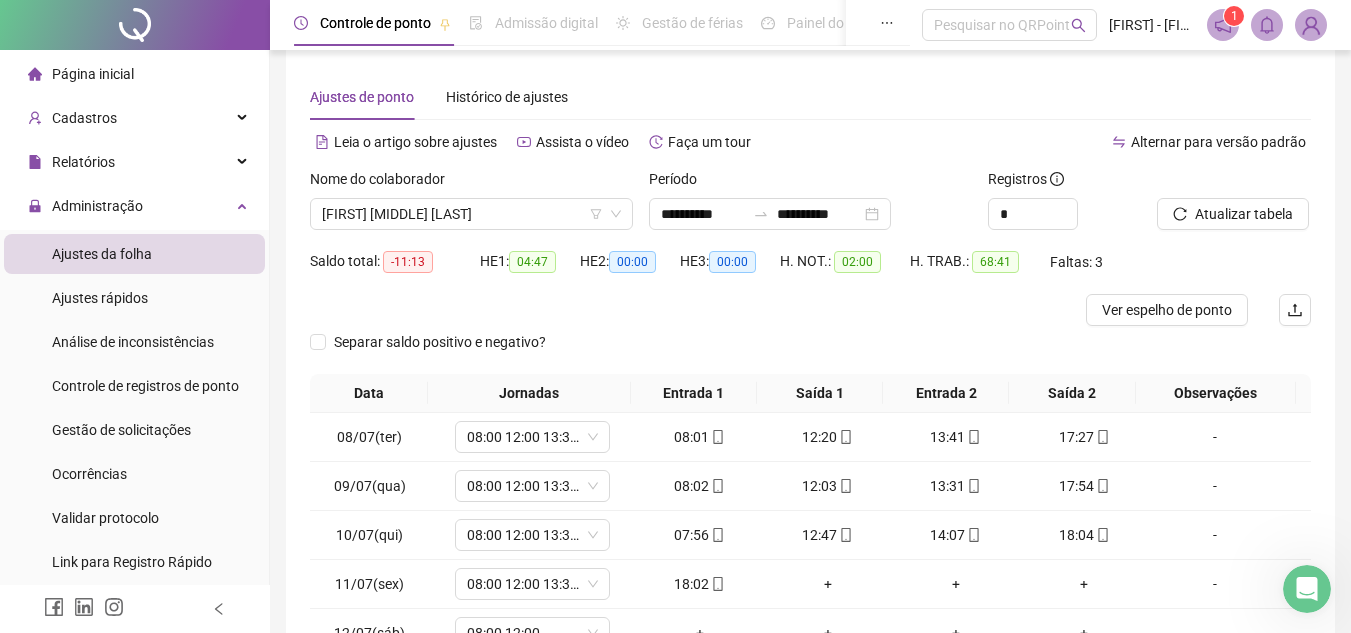 scroll, scrollTop: 7, scrollLeft: 0, axis: vertical 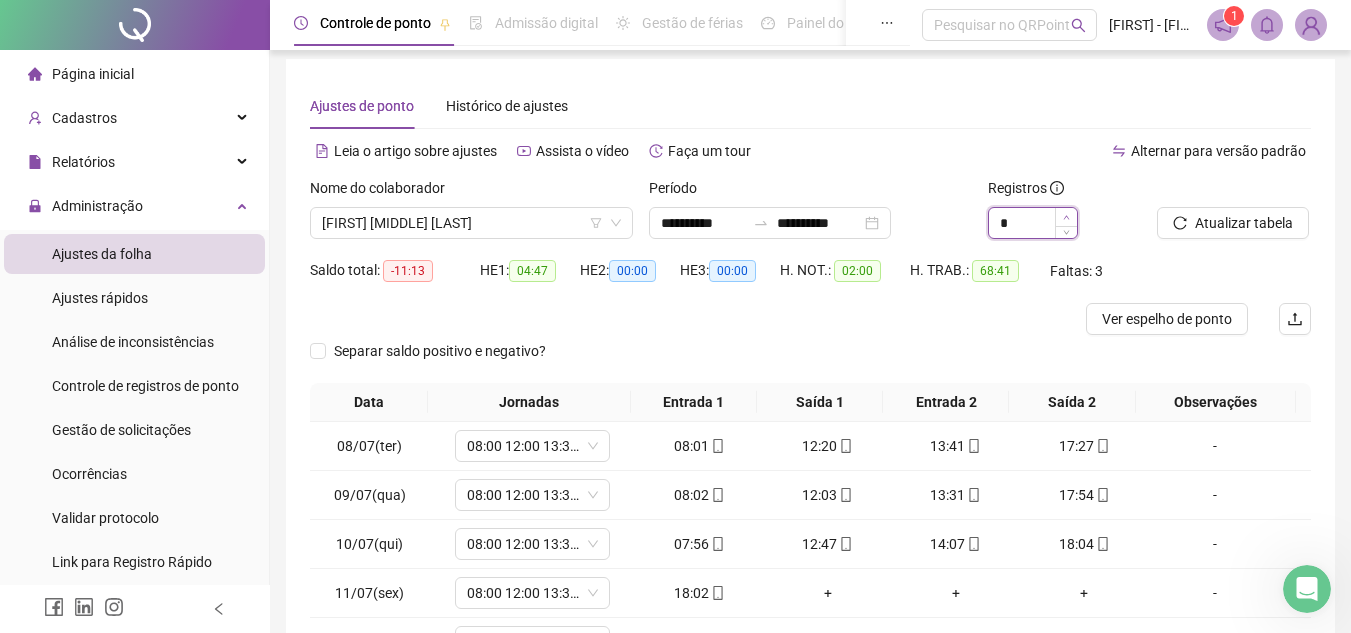 type on "*" 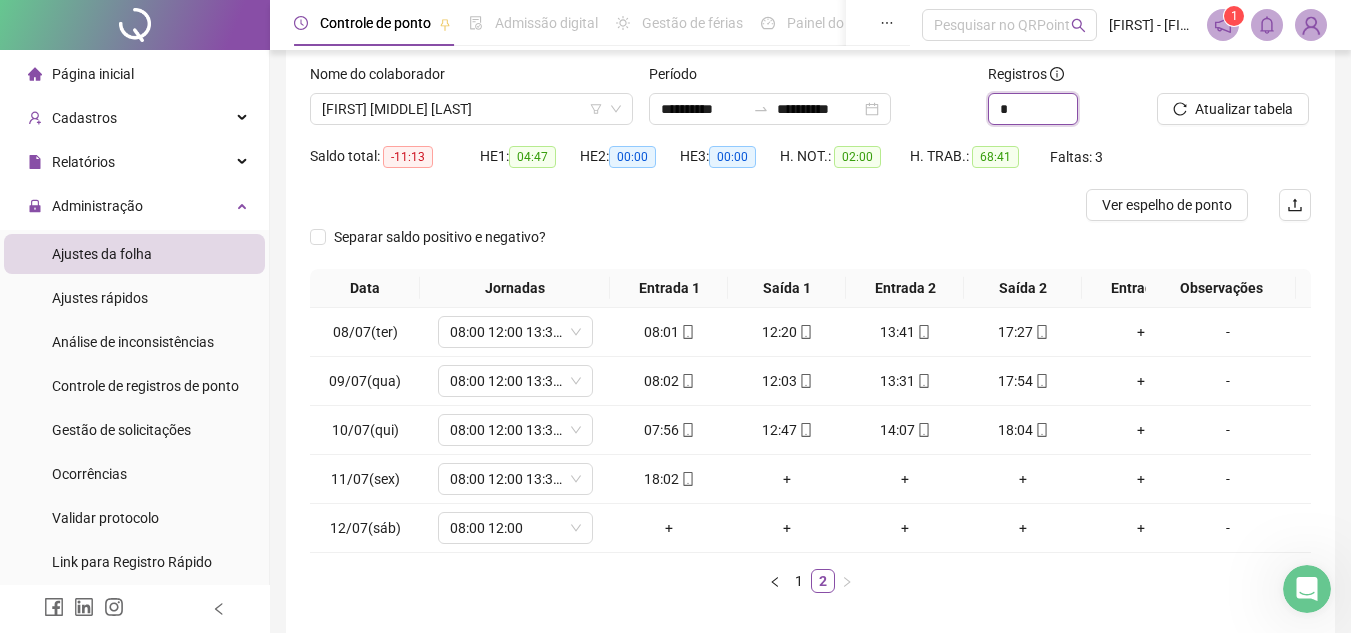 scroll, scrollTop: 122, scrollLeft: 0, axis: vertical 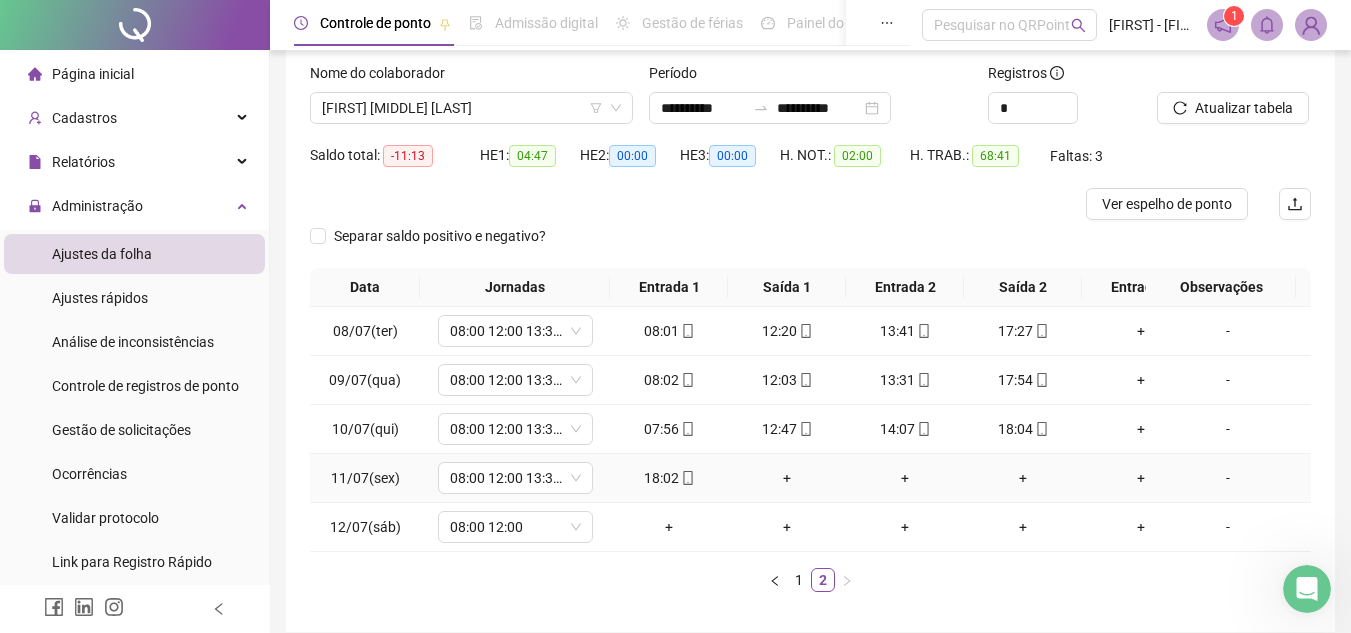 click on "+" at bounding box center (787, 478) 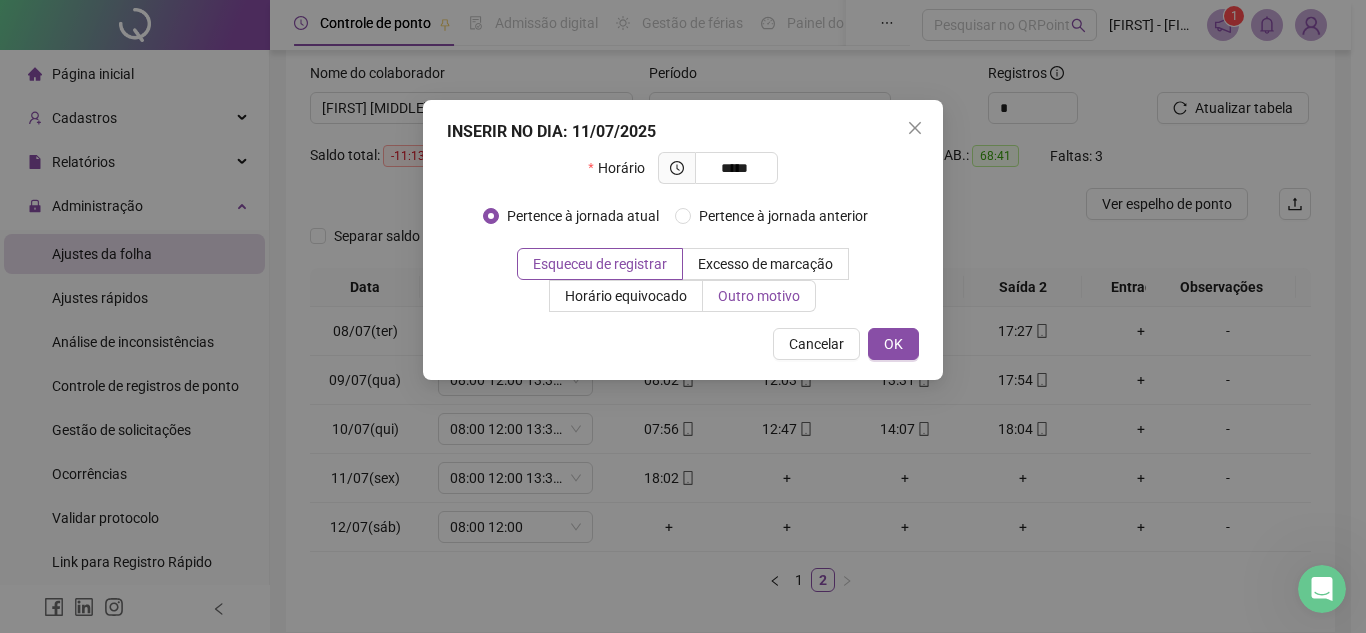 type on "*****" 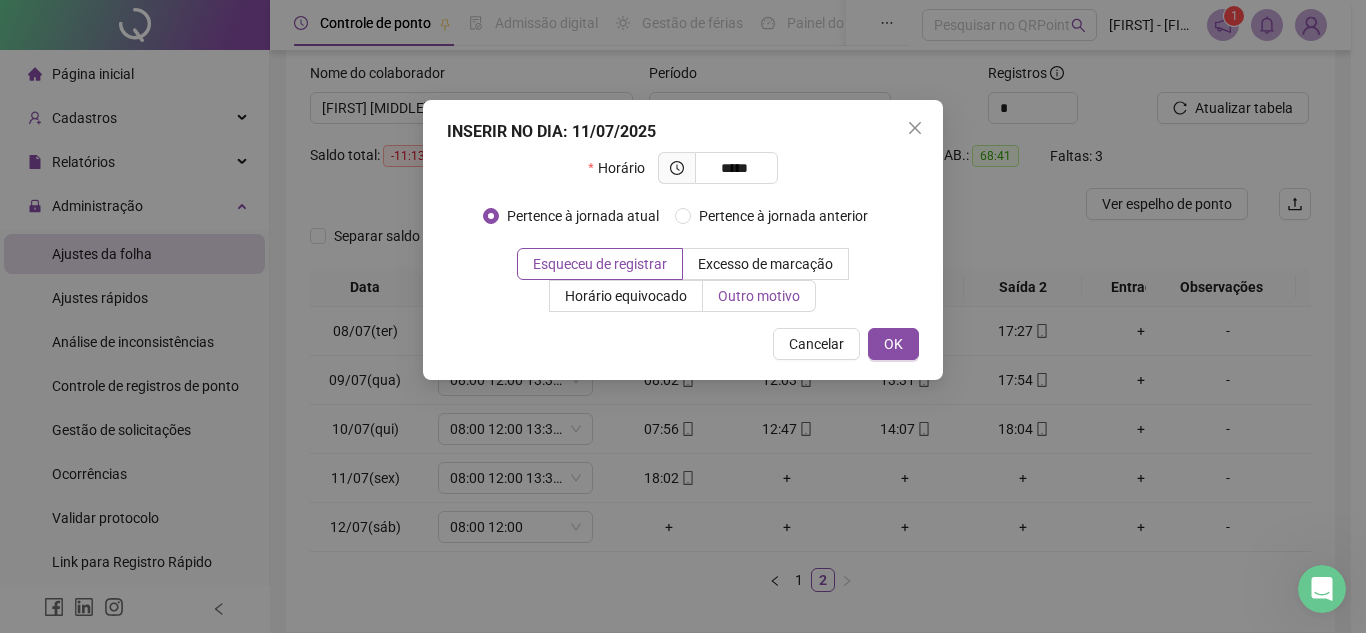 click on "Outro motivo" at bounding box center (759, 296) 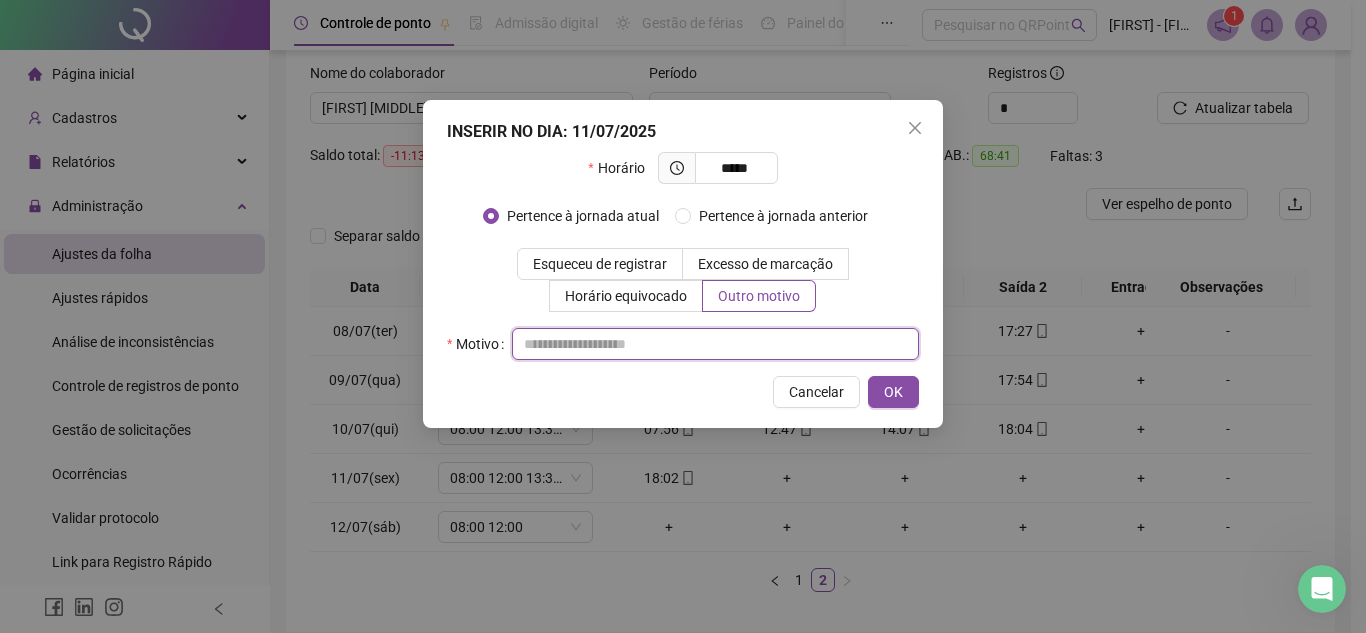click at bounding box center (715, 344) 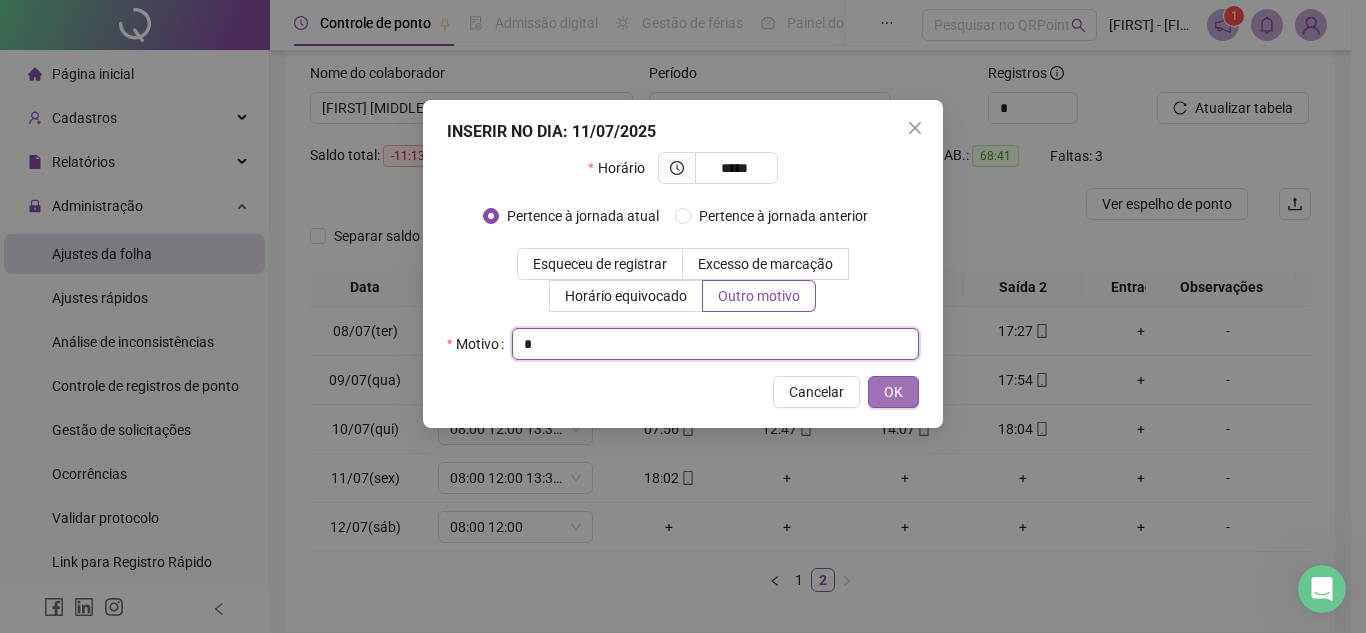 type 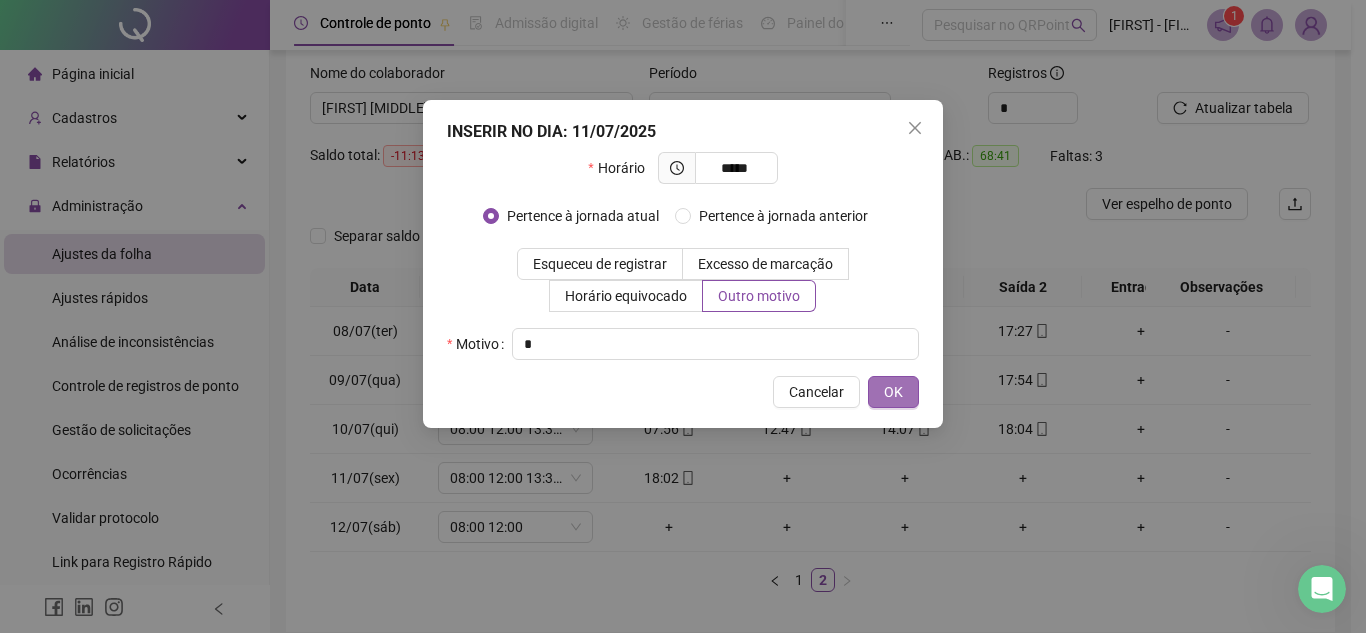 click on "OK" at bounding box center [893, 392] 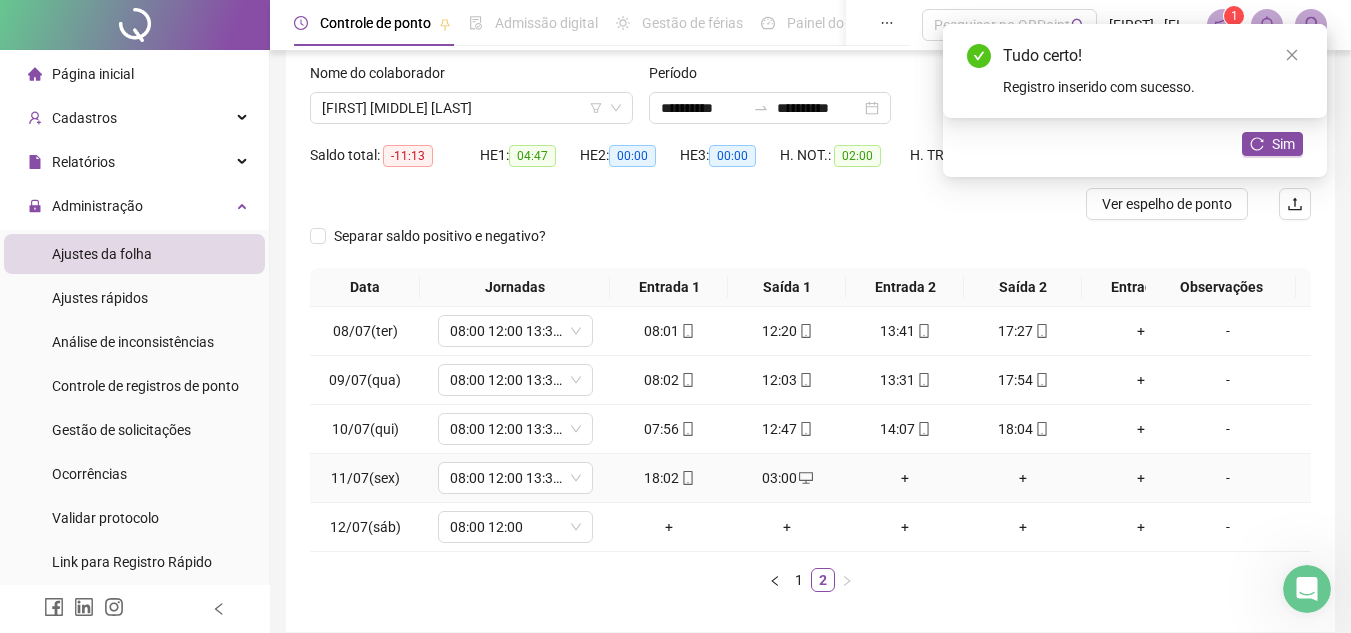 click on "+" at bounding box center [905, 478] 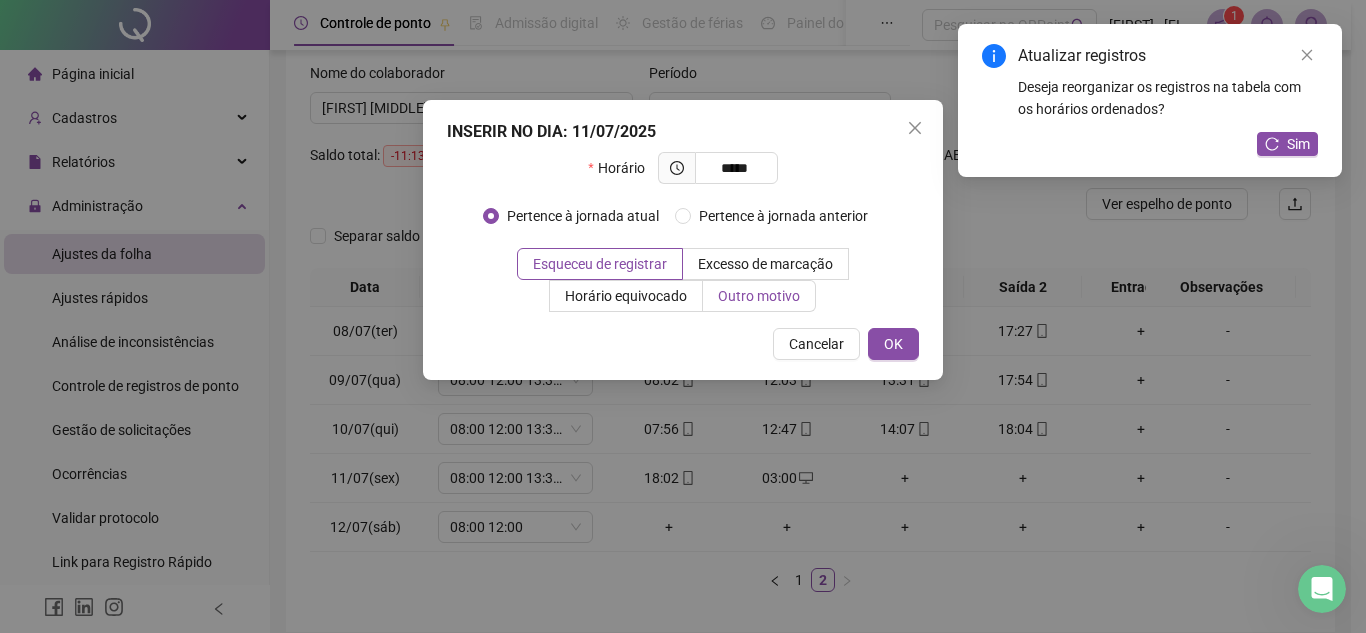 type on "*****" 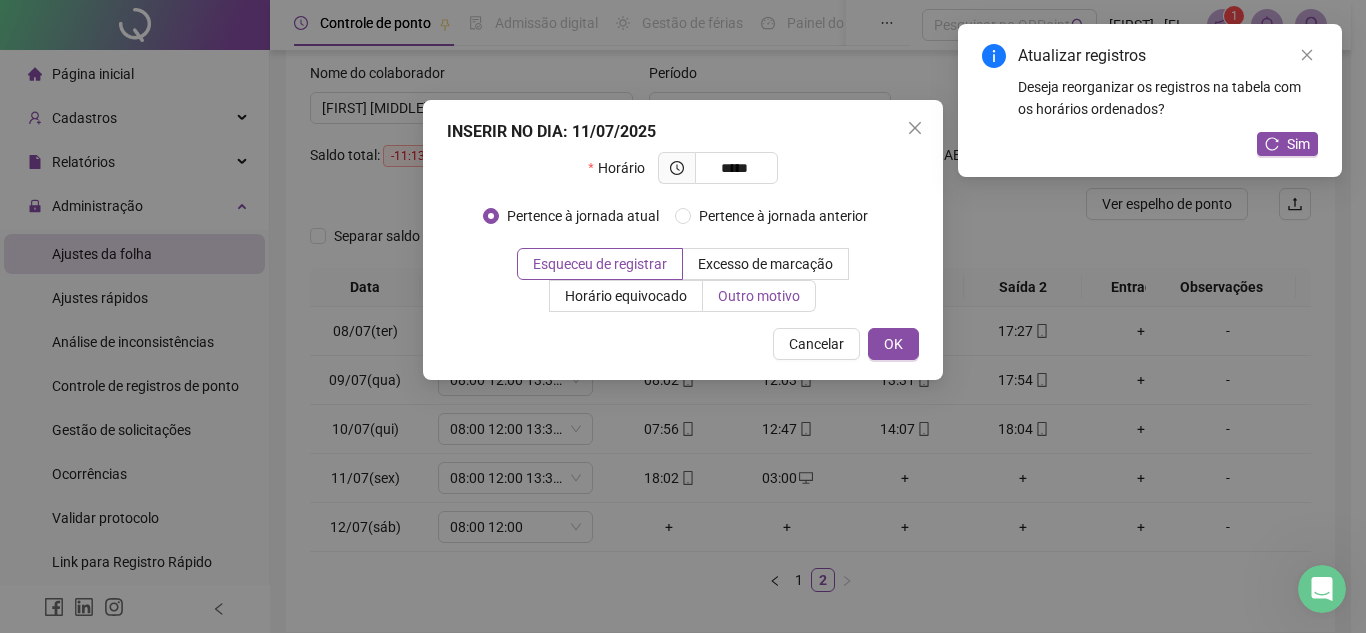 click on "Outro motivo" at bounding box center (759, 296) 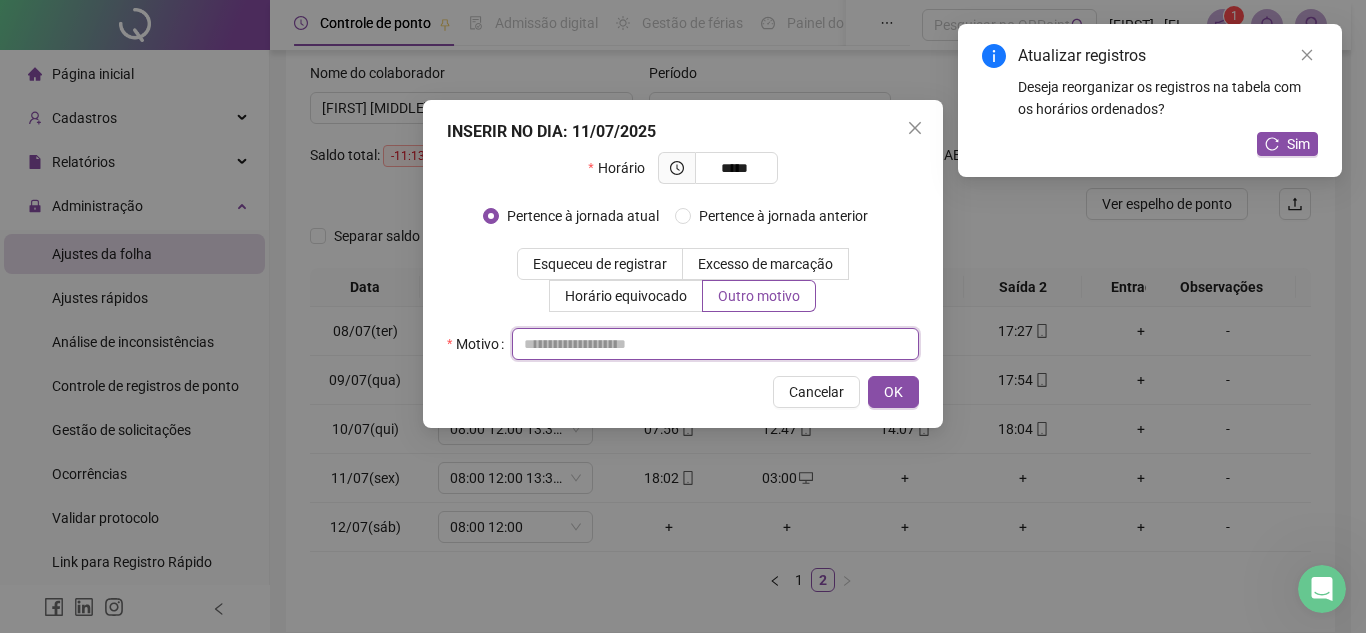 click at bounding box center (715, 344) 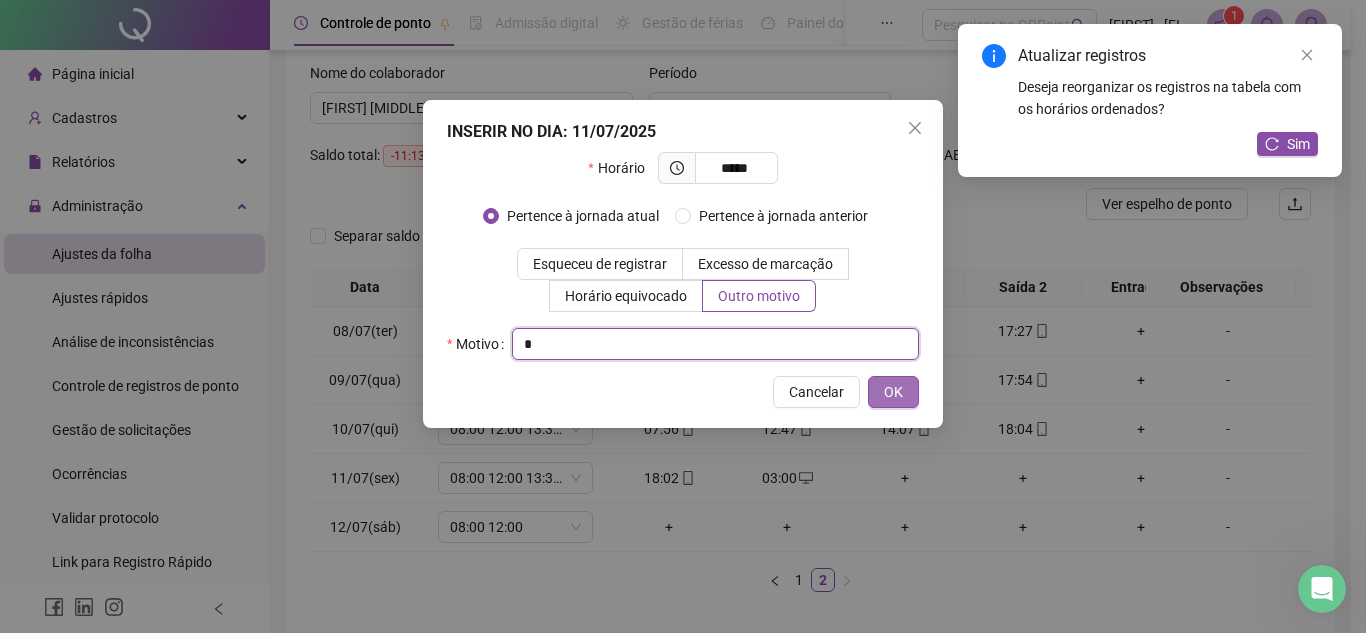 type 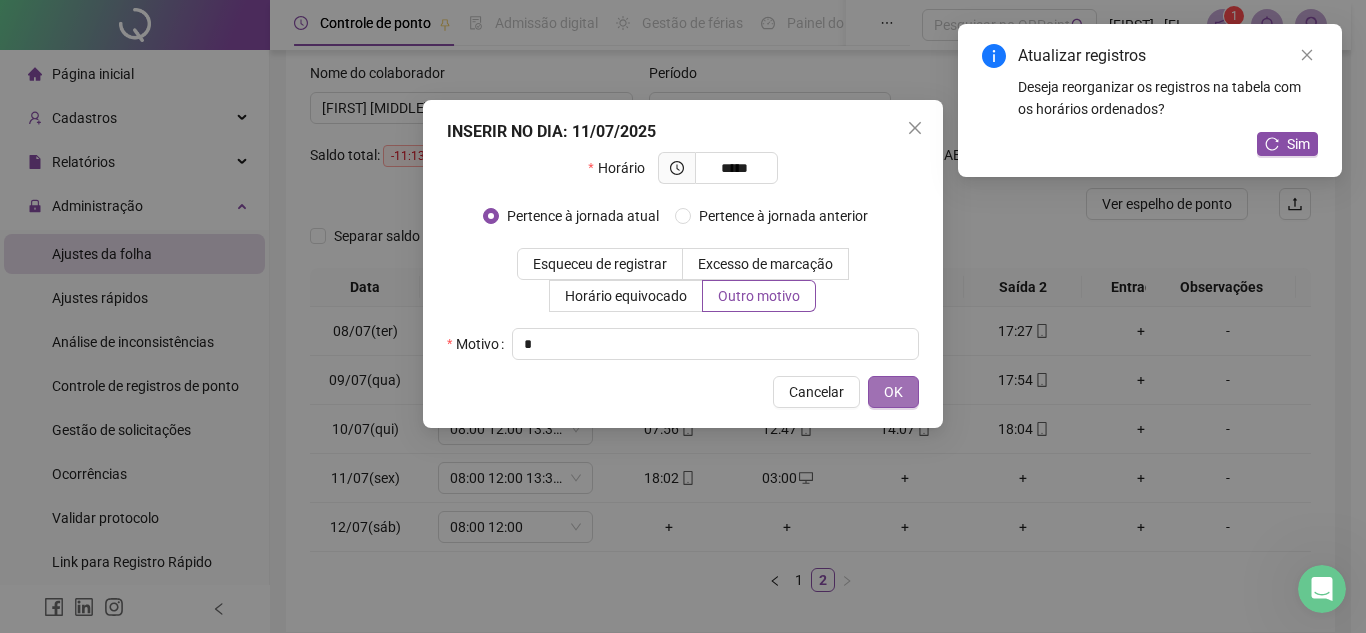 click on "OK" at bounding box center [893, 392] 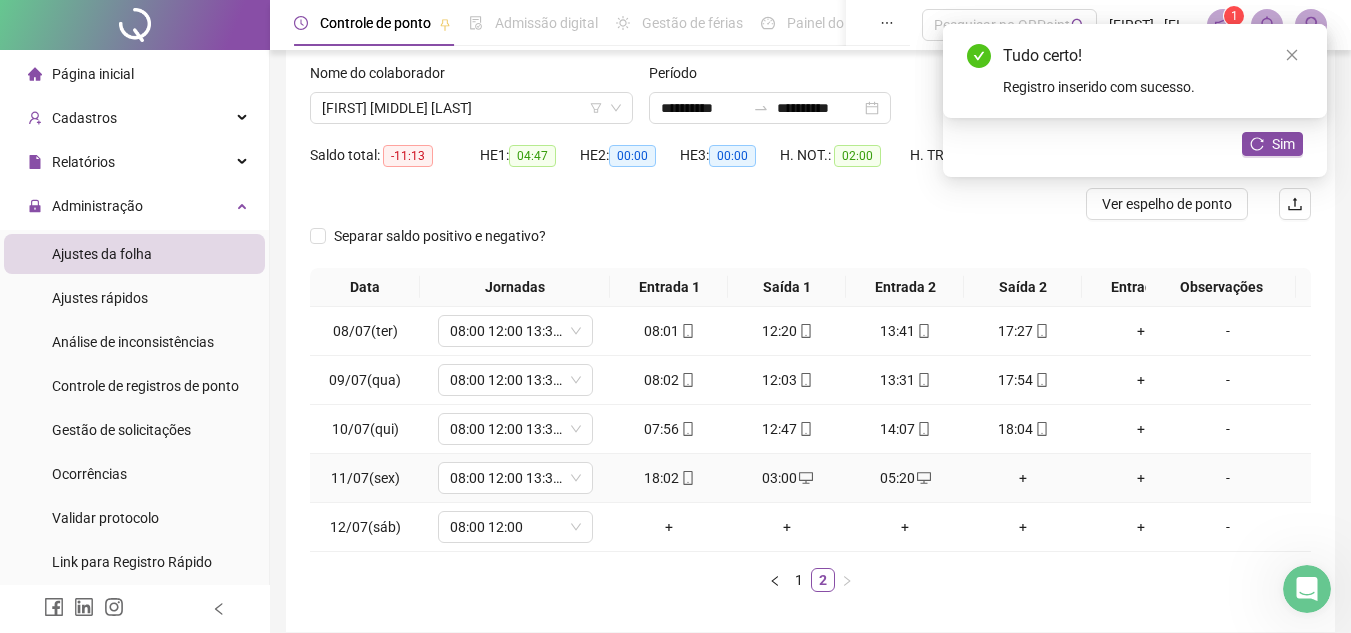click on "+" at bounding box center [1023, 478] 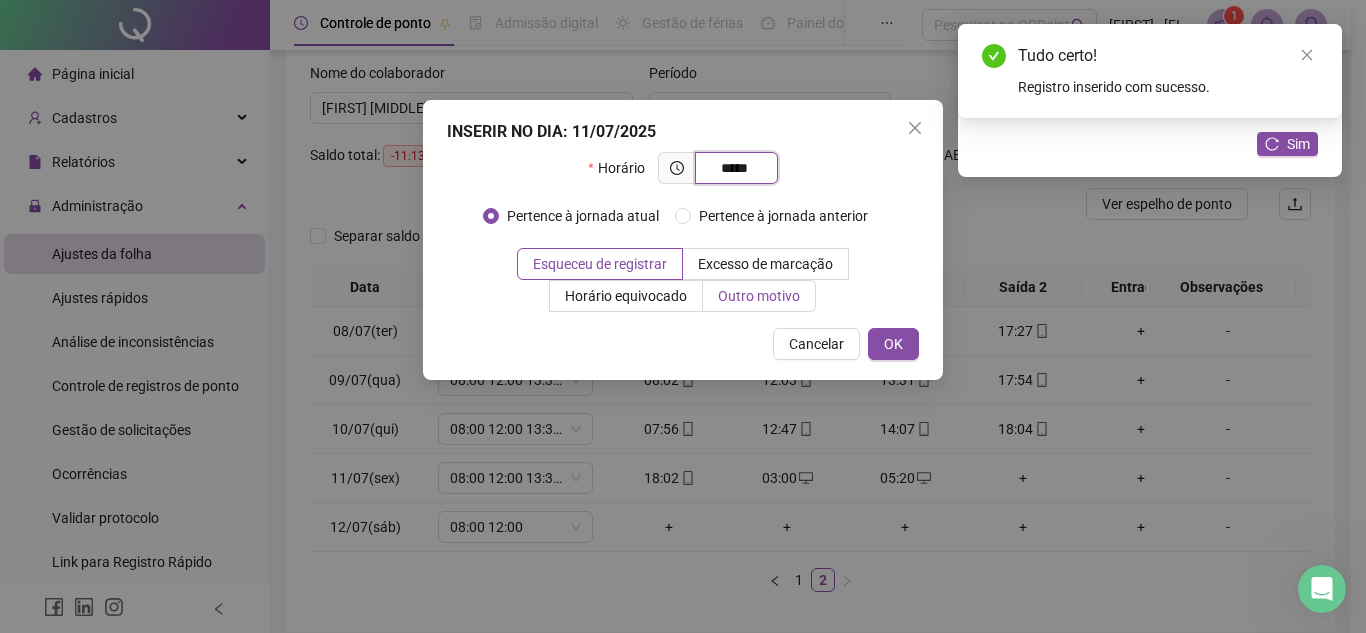 type on "*****" 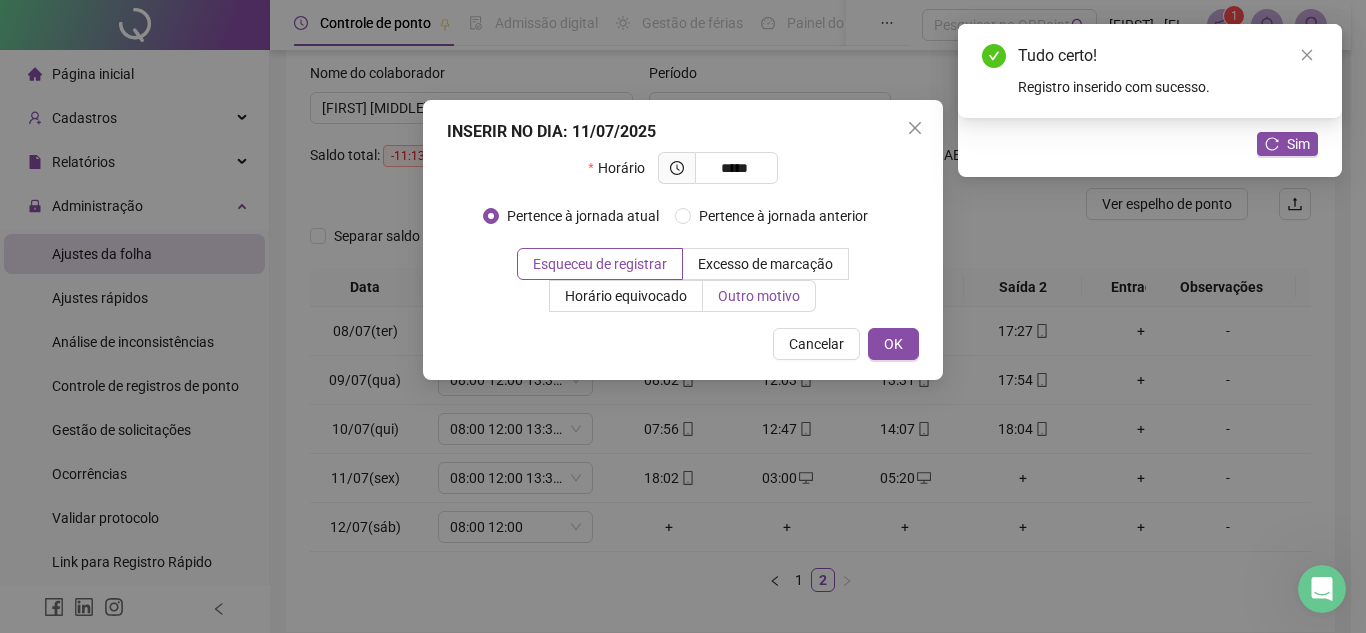 click on "Outro motivo" at bounding box center (759, 296) 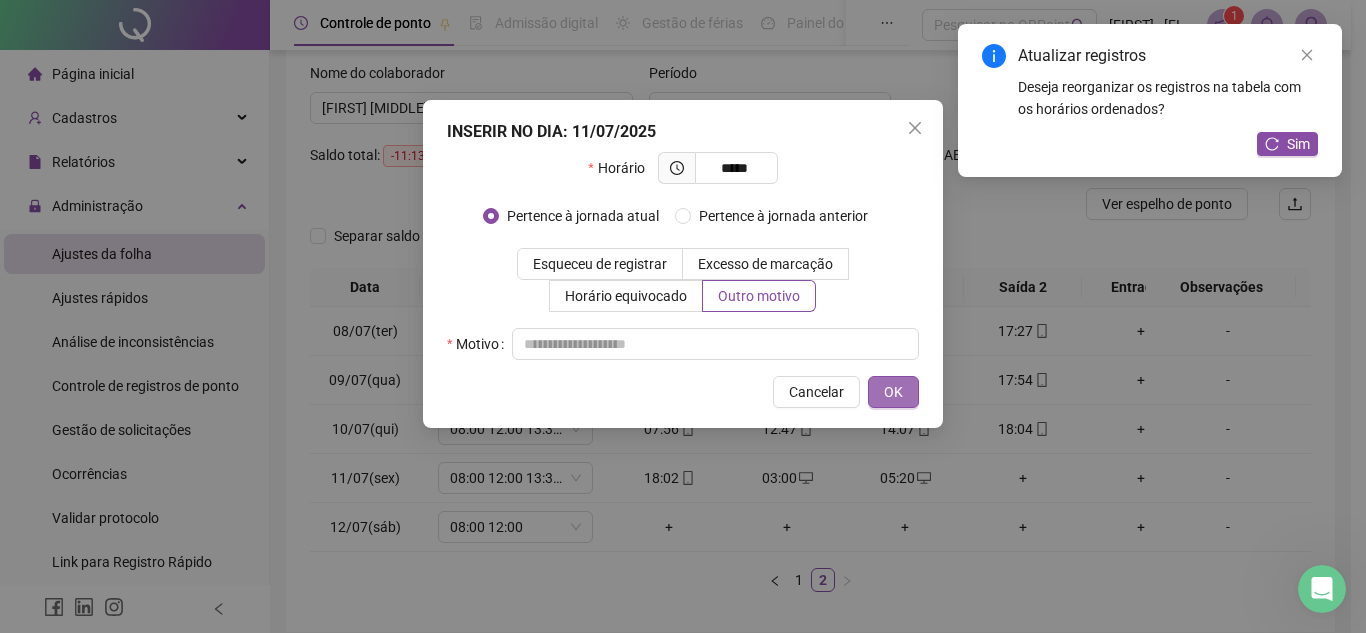 click on "OK" at bounding box center [893, 392] 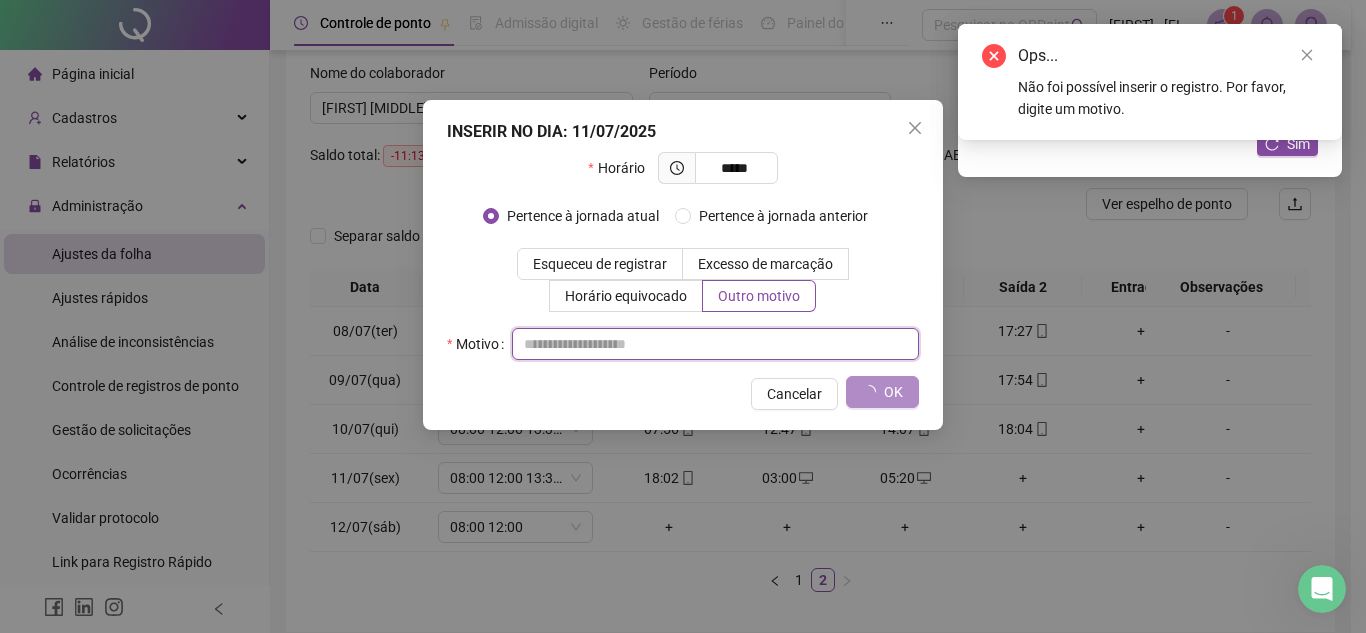 click at bounding box center (715, 344) 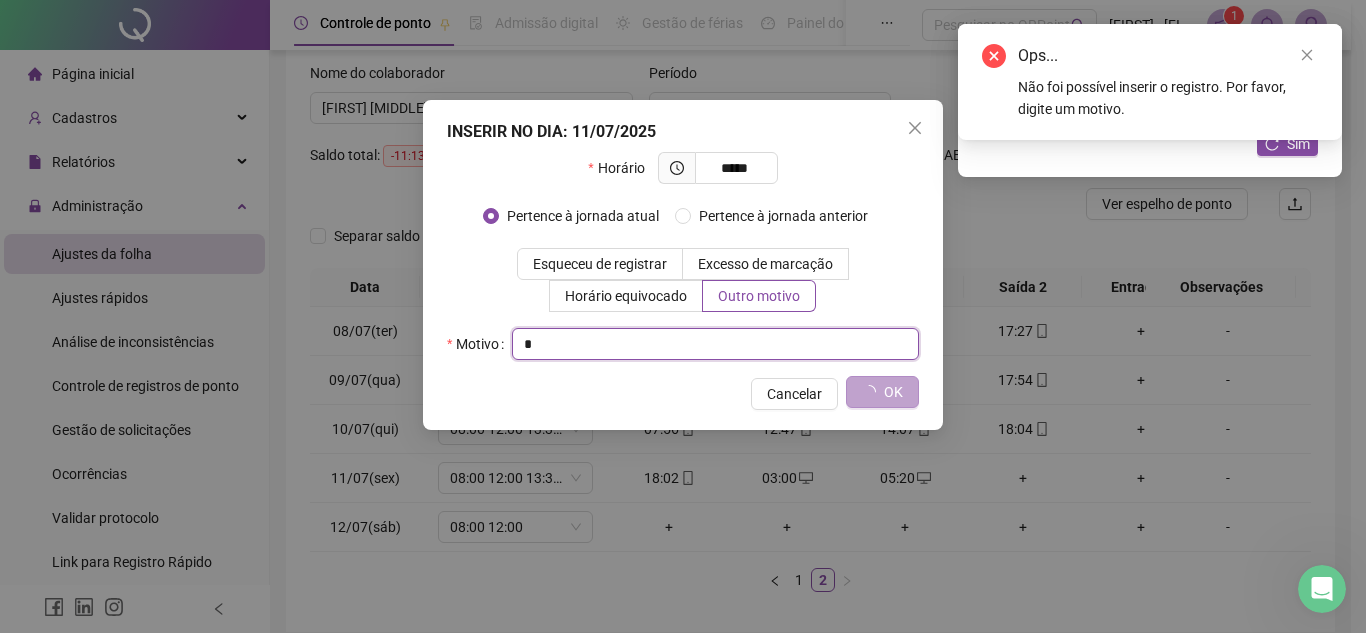 type 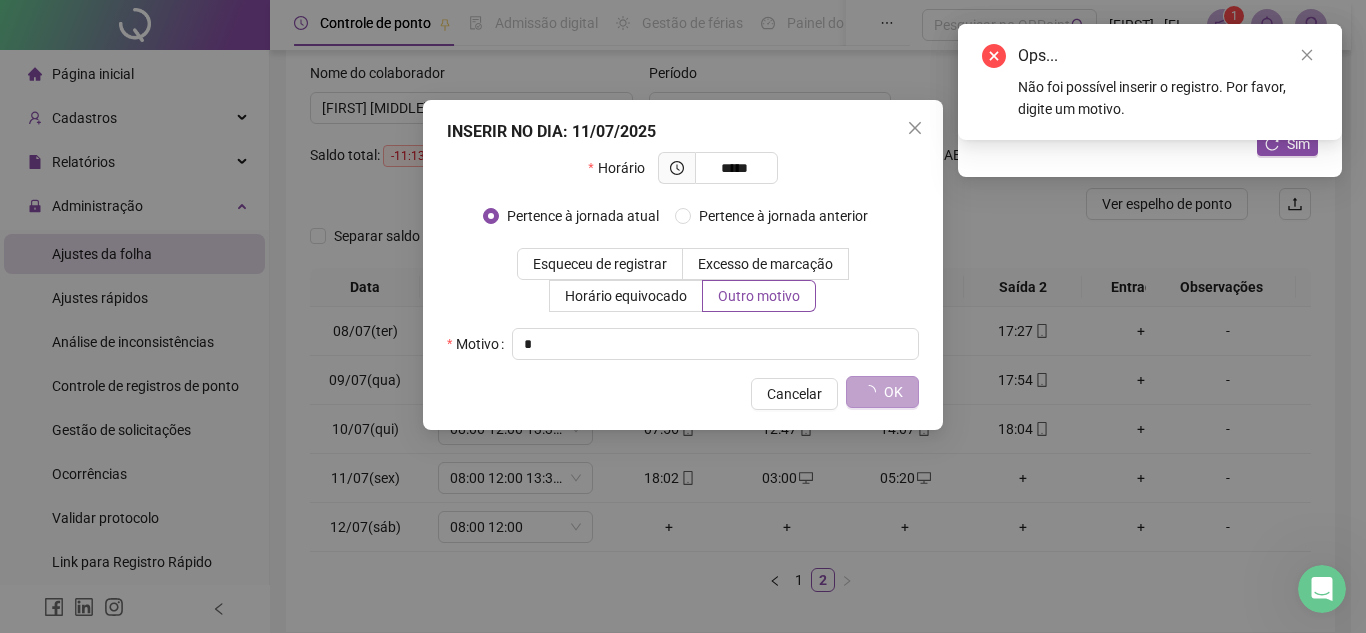 click on "OK" at bounding box center (882, 392) 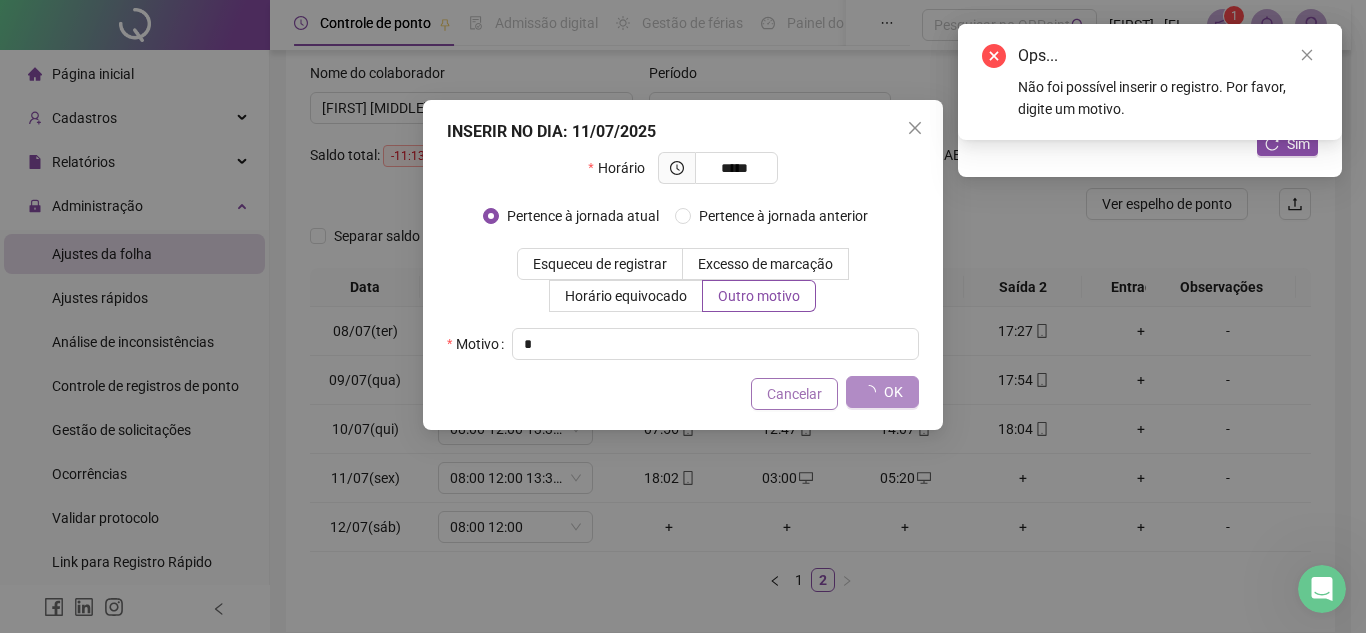 click on "Cancelar" at bounding box center (794, 394) 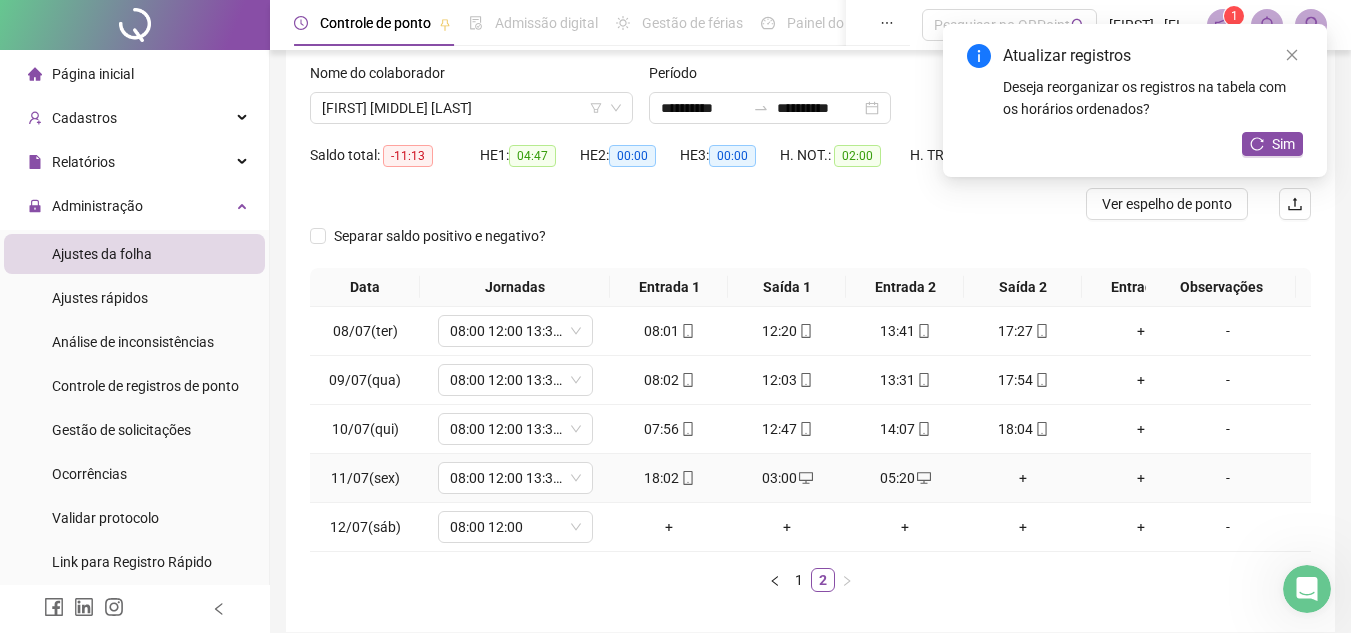 click on "+" at bounding box center (1023, 478) 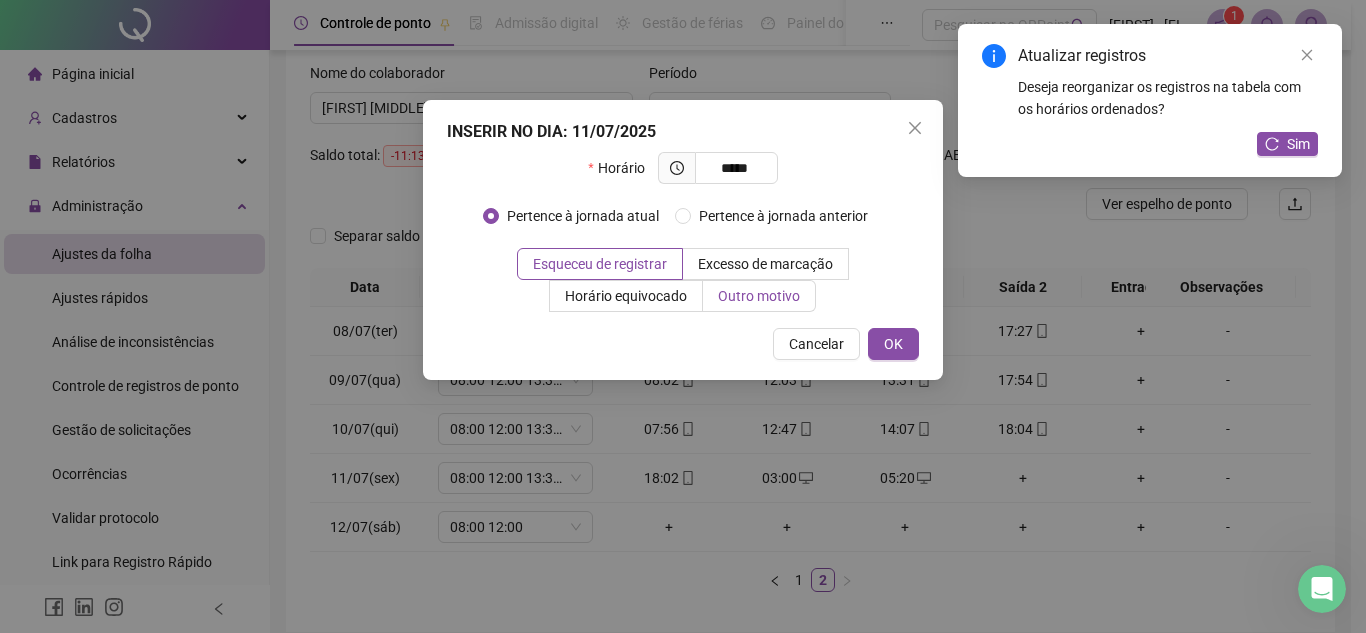 type on "*****" 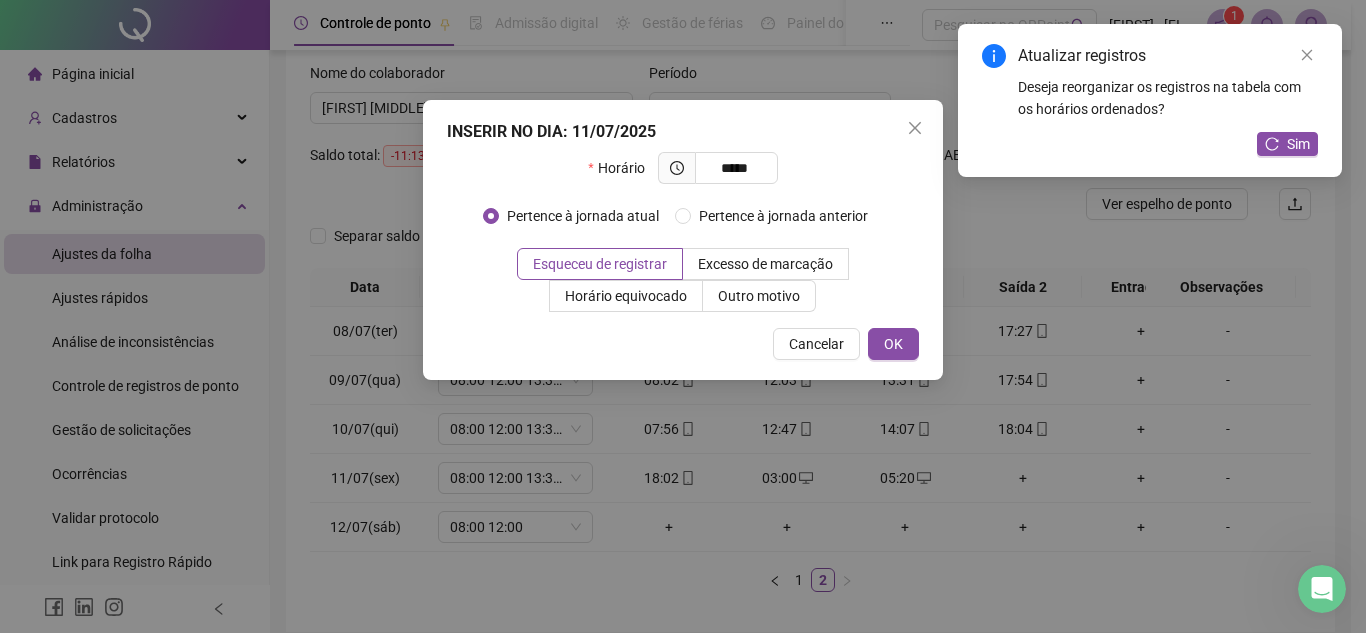 drag, startPoint x: 743, startPoint y: 298, endPoint x: 730, endPoint y: 316, distance: 22.203604 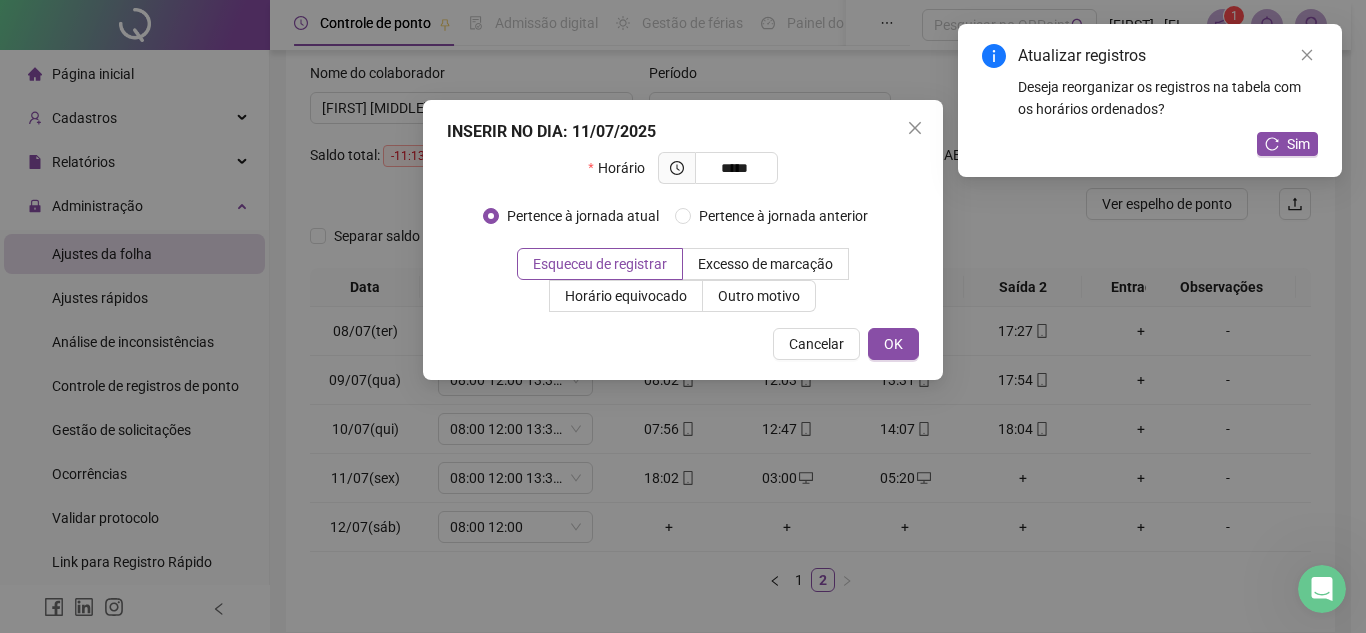 click on "Cancelar OK" at bounding box center [683, 344] 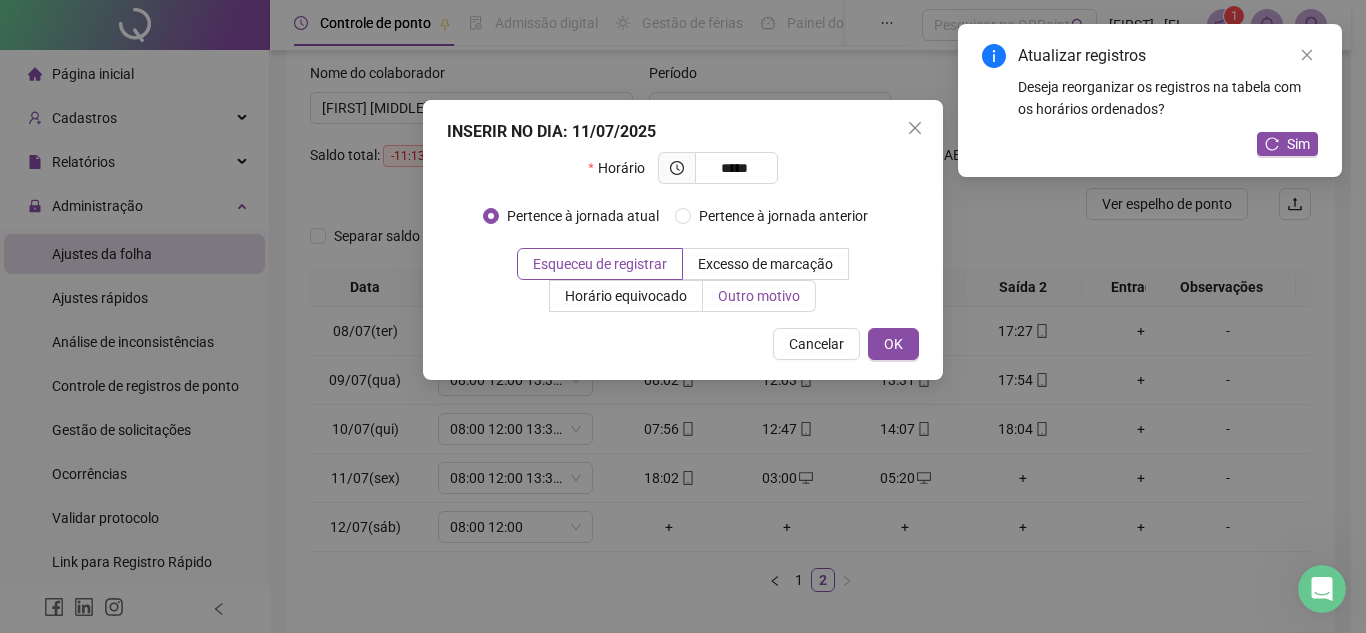 click on "Outro motivo" at bounding box center (759, 296) 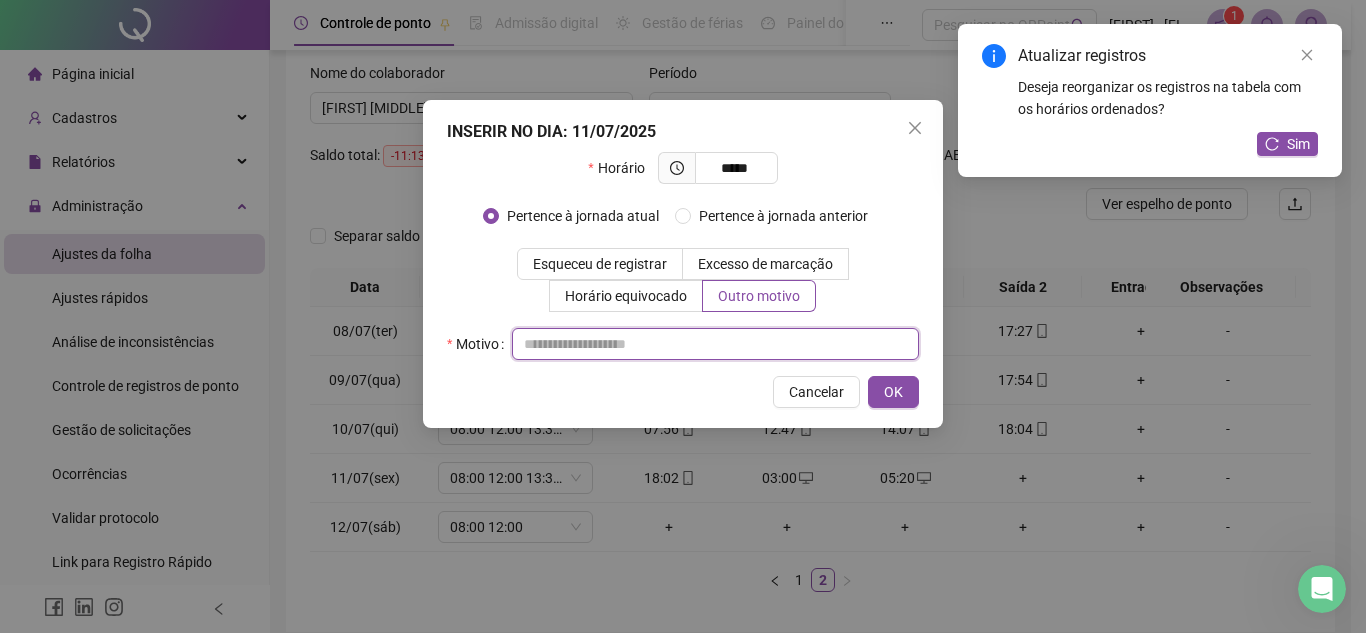click at bounding box center (715, 344) 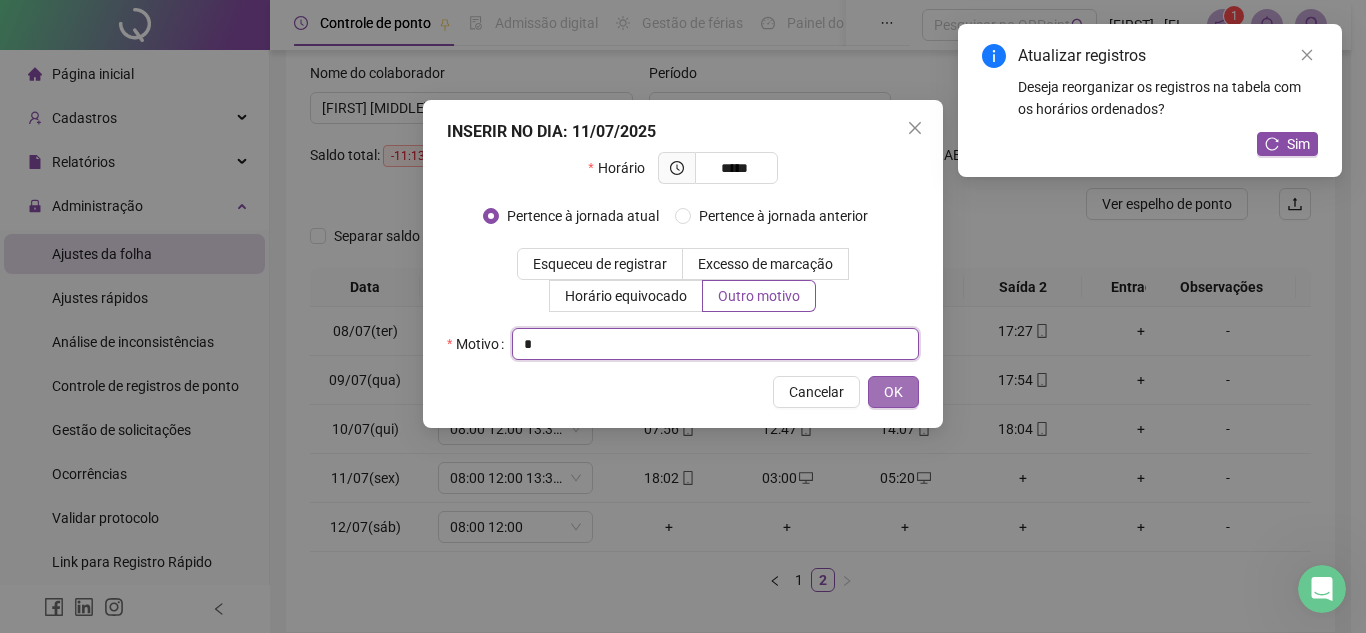 type 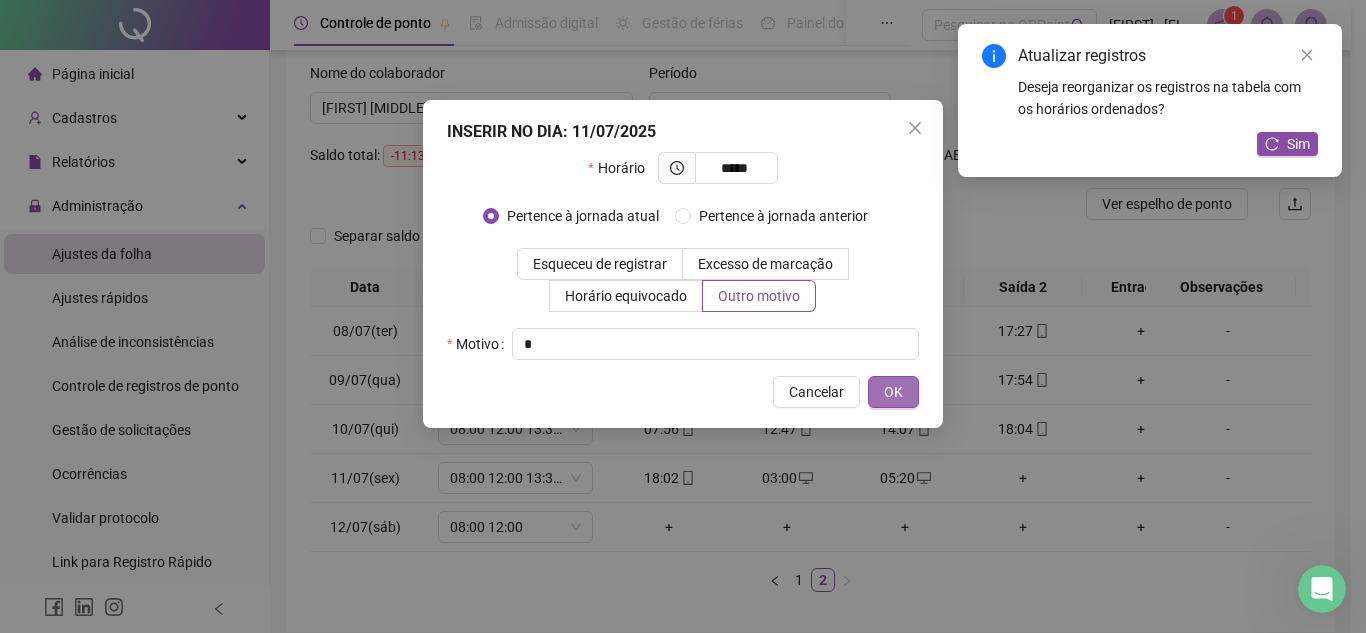 click on "OK" at bounding box center (893, 392) 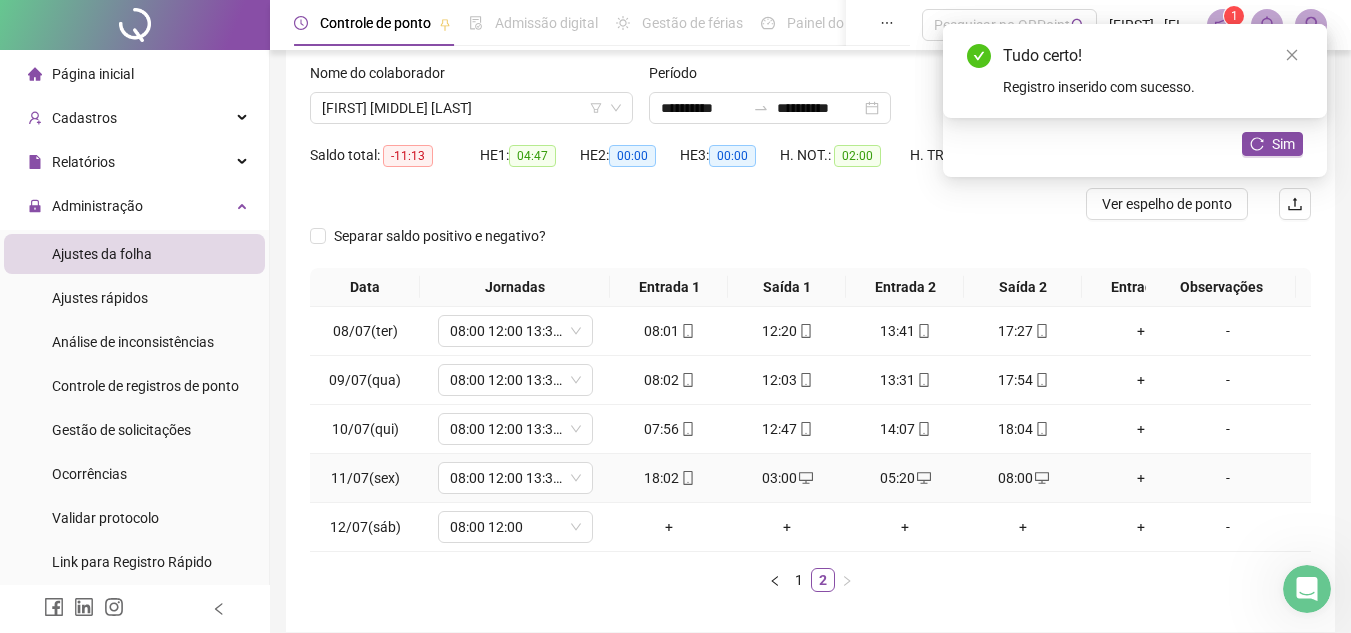 click on "+" at bounding box center [1141, 478] 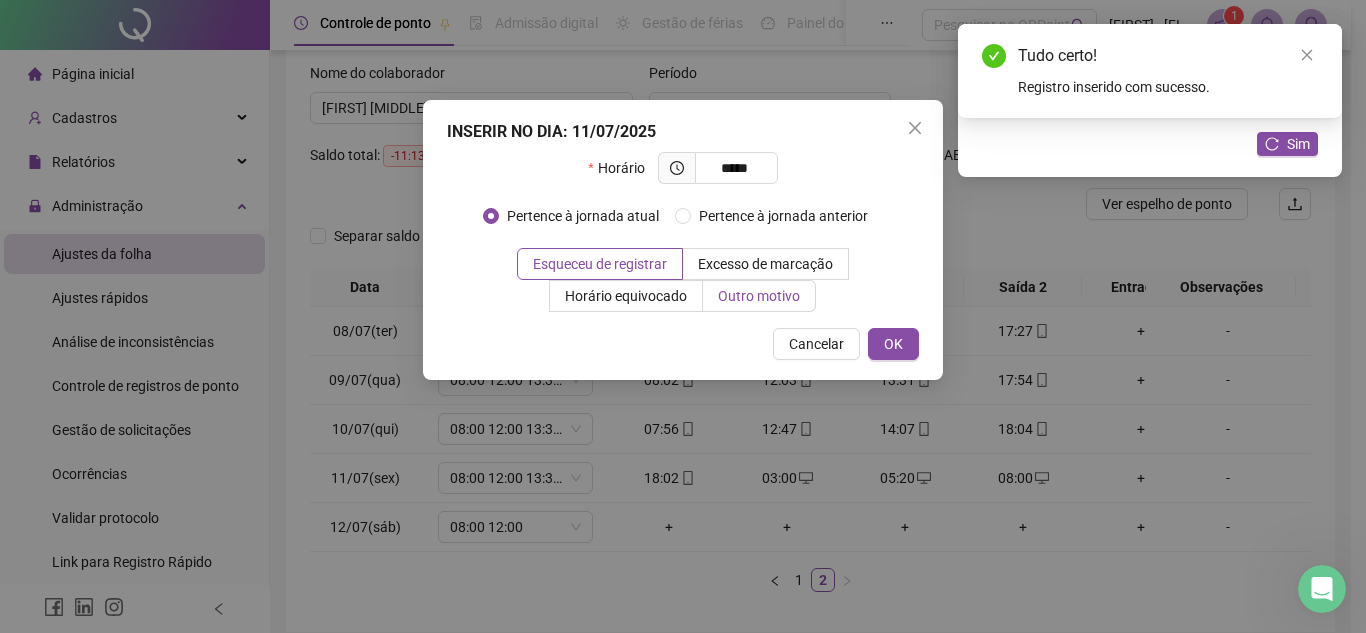 type on "*****" 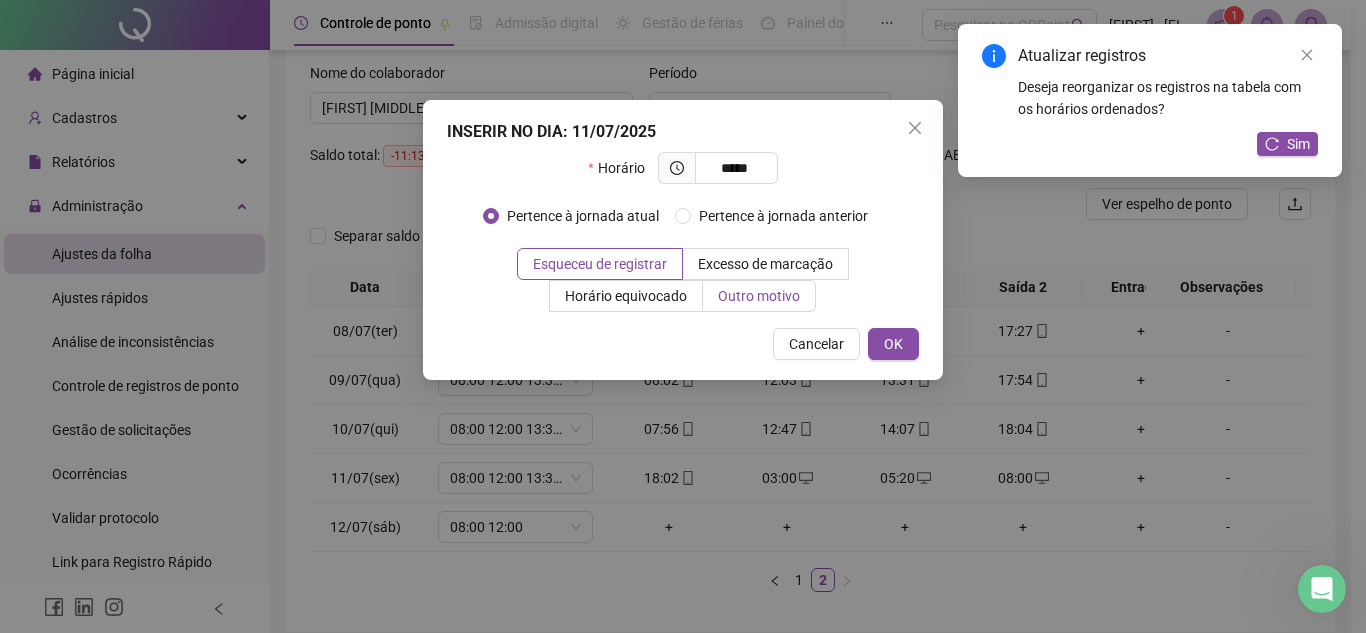 click on "Outro motivo" at bounding box center (759, 296) 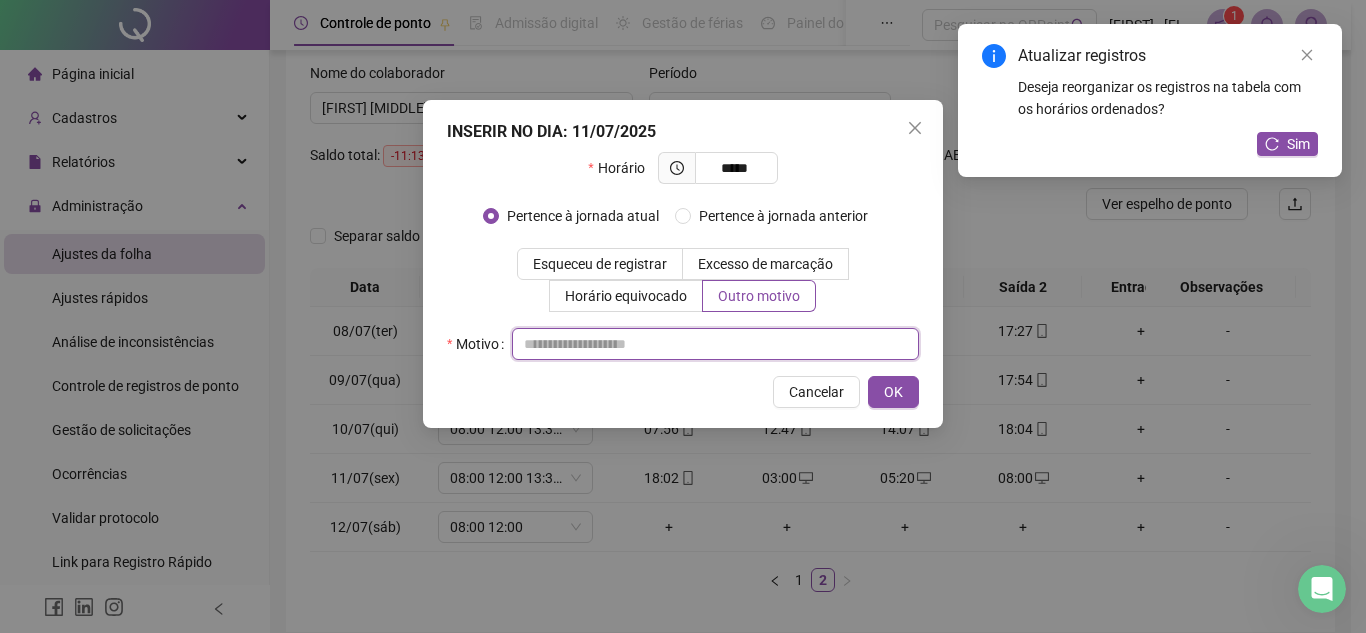 click at bounding box center [715, 344] 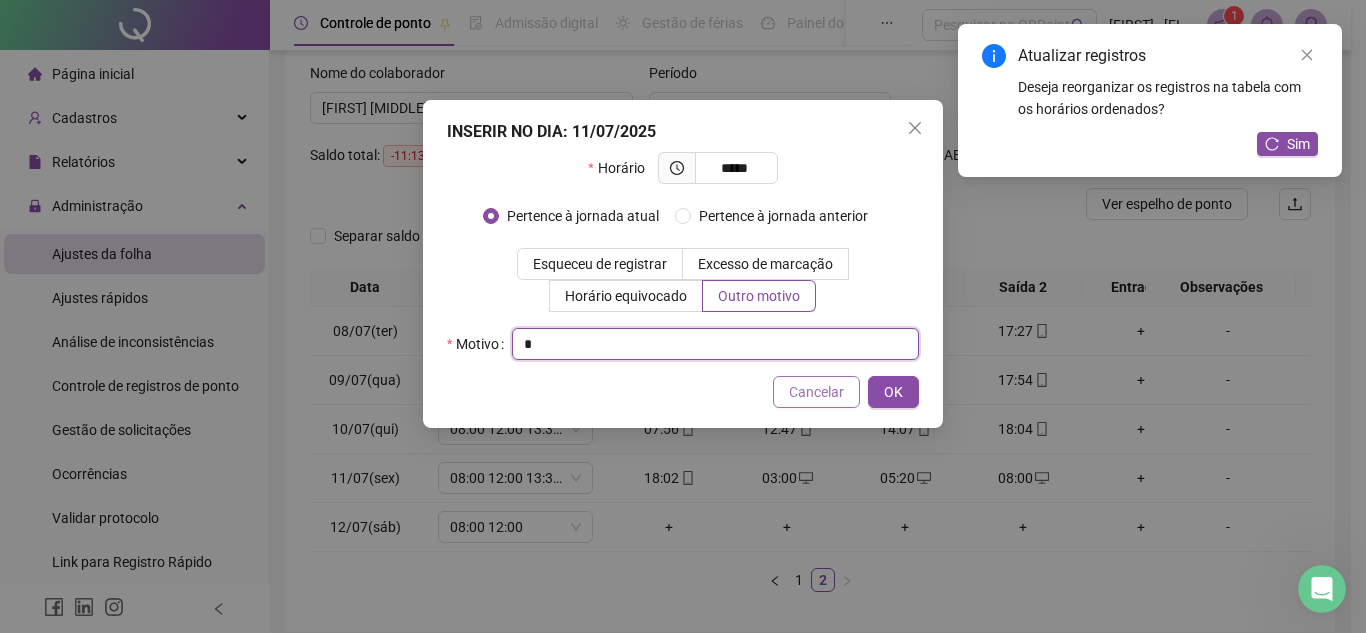 type 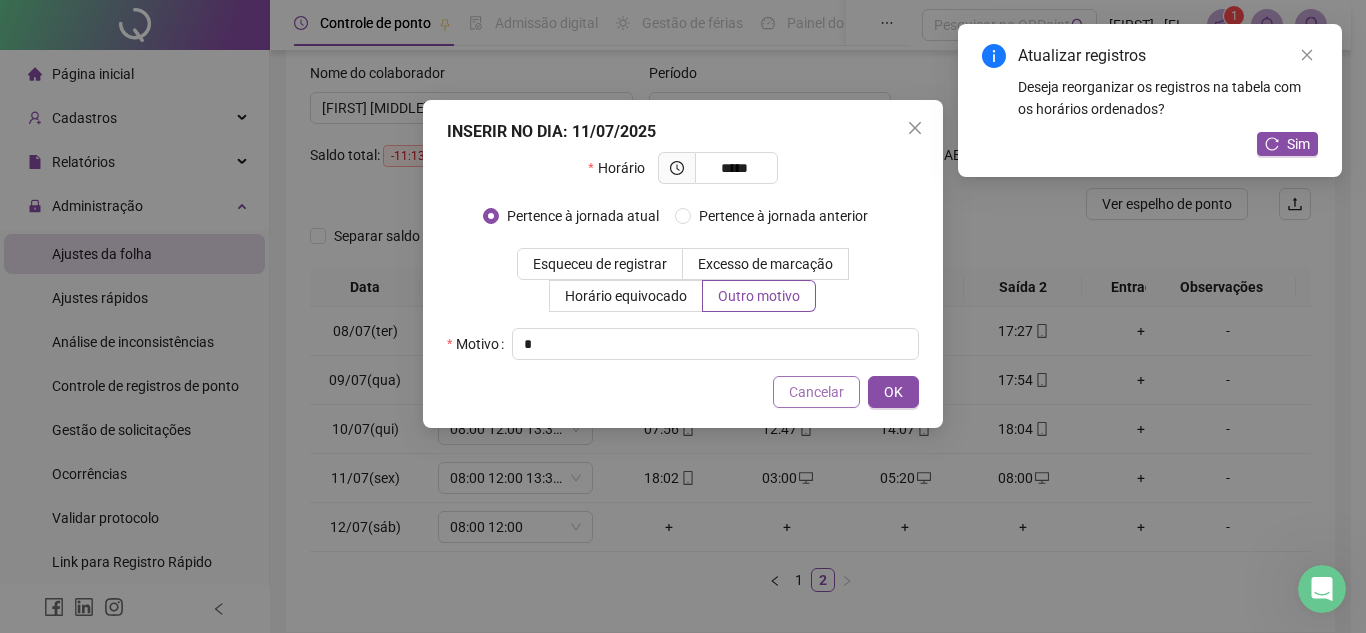 click on "Cancelar" at bounding box center (816, 392) 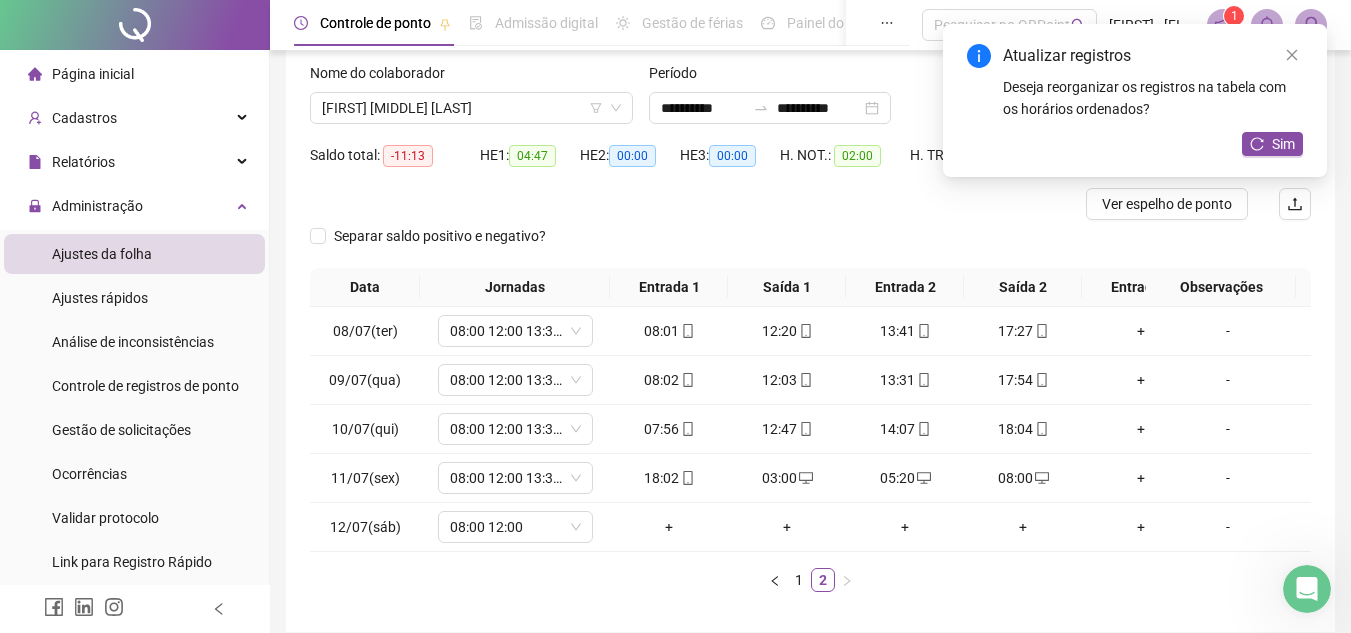 scroll, scrollTop: 0, scrollLeft: 7, axis: horizontal 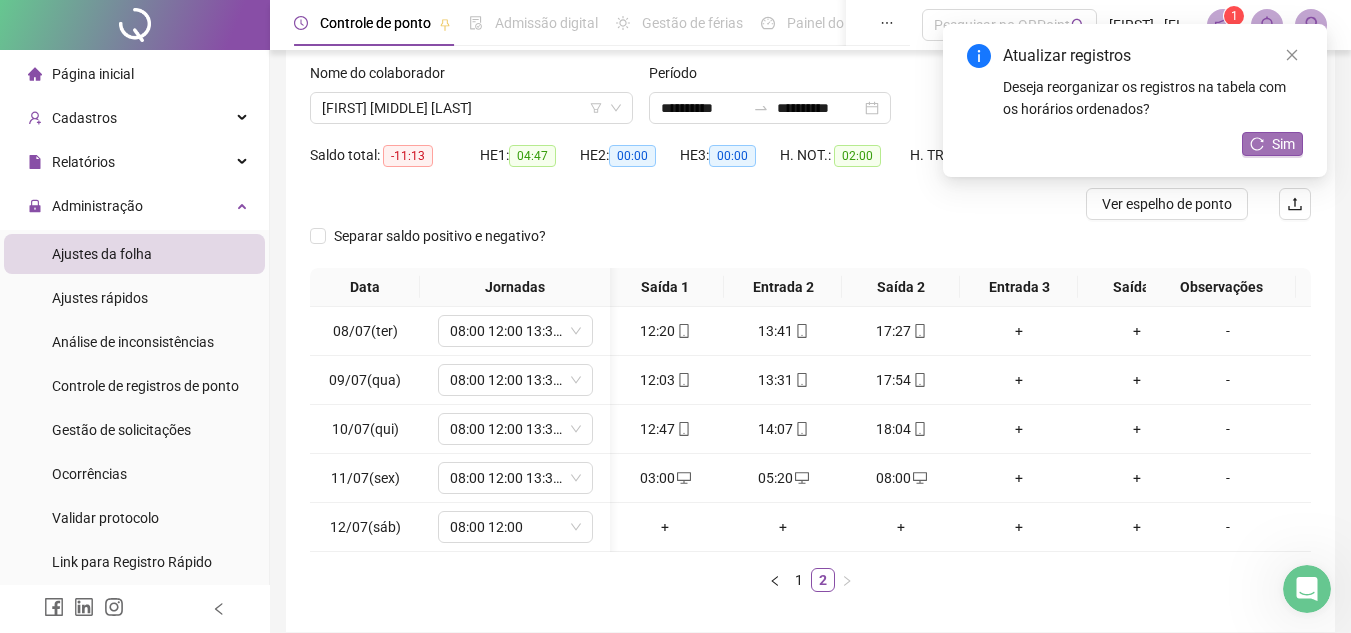 click on "Sim" at bounding box center [1272, 144] 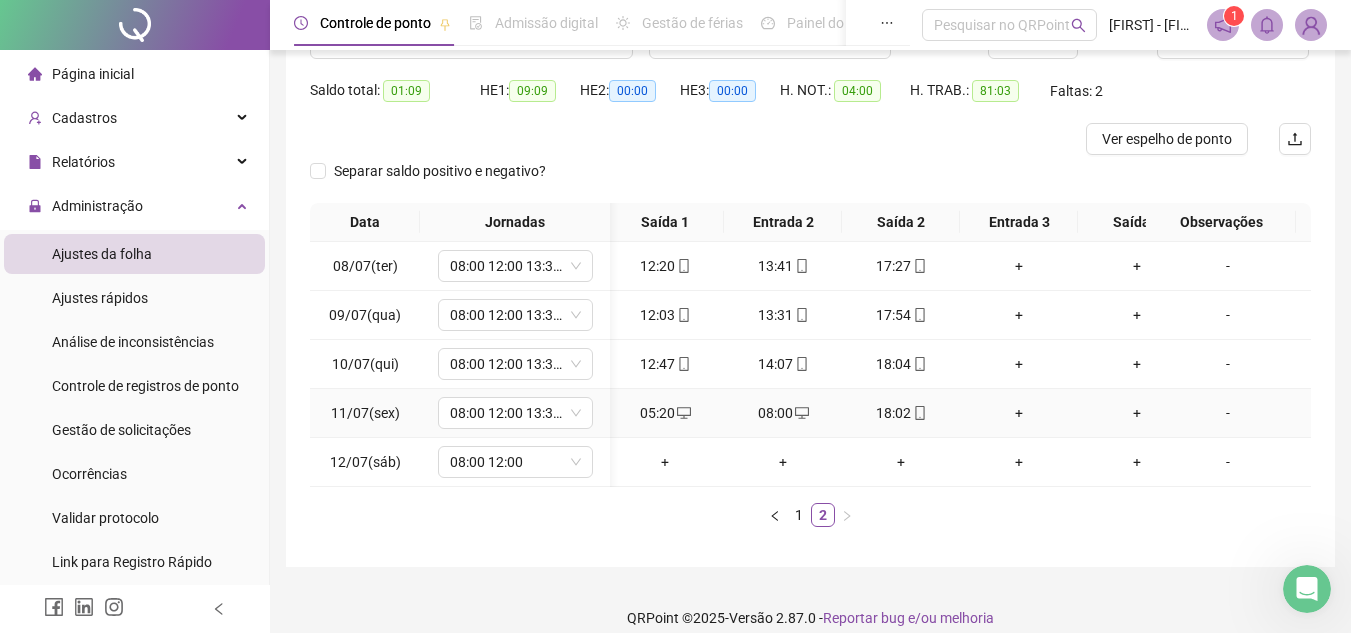scroll, scrollTop: 222, scrollLeft: 0, axis: vertical 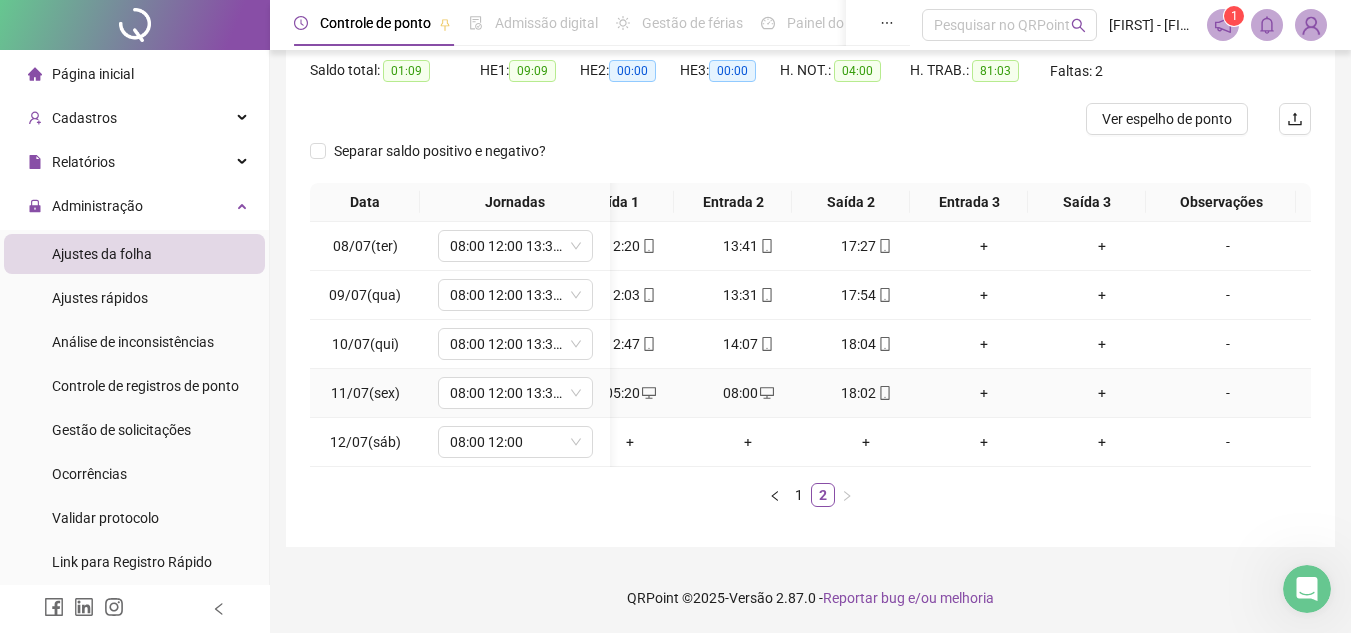 click on "+" at bounding box center [984, 393] 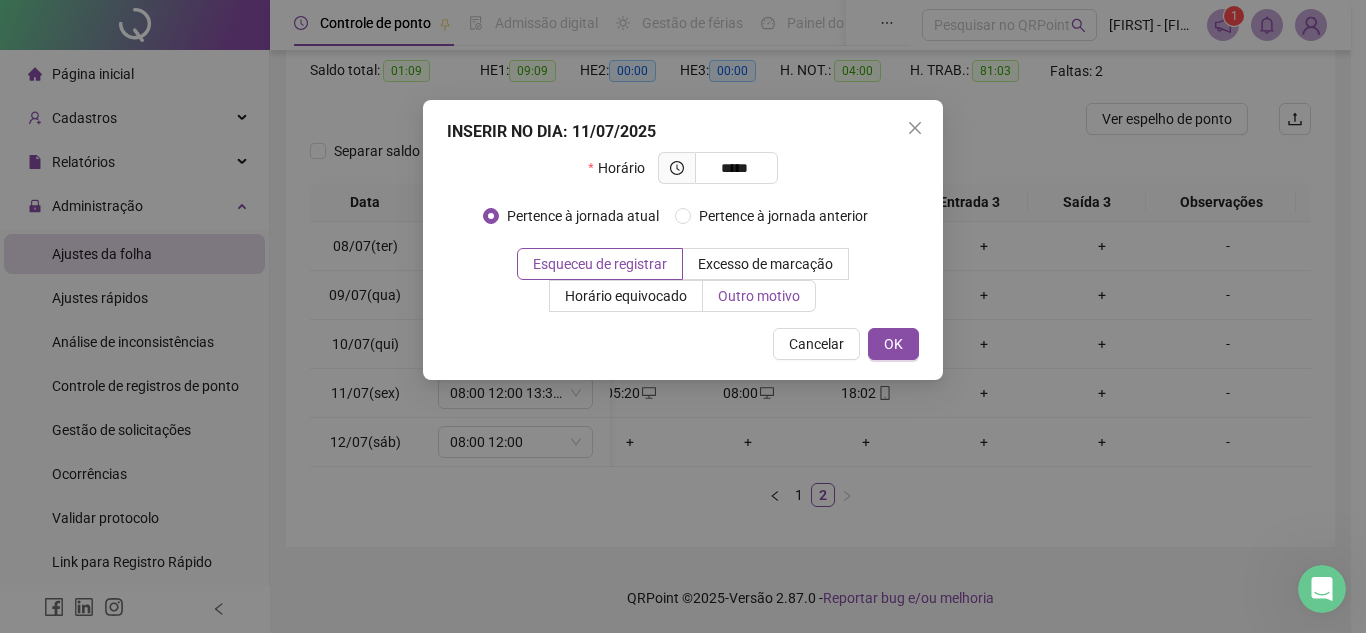 type on "*****" 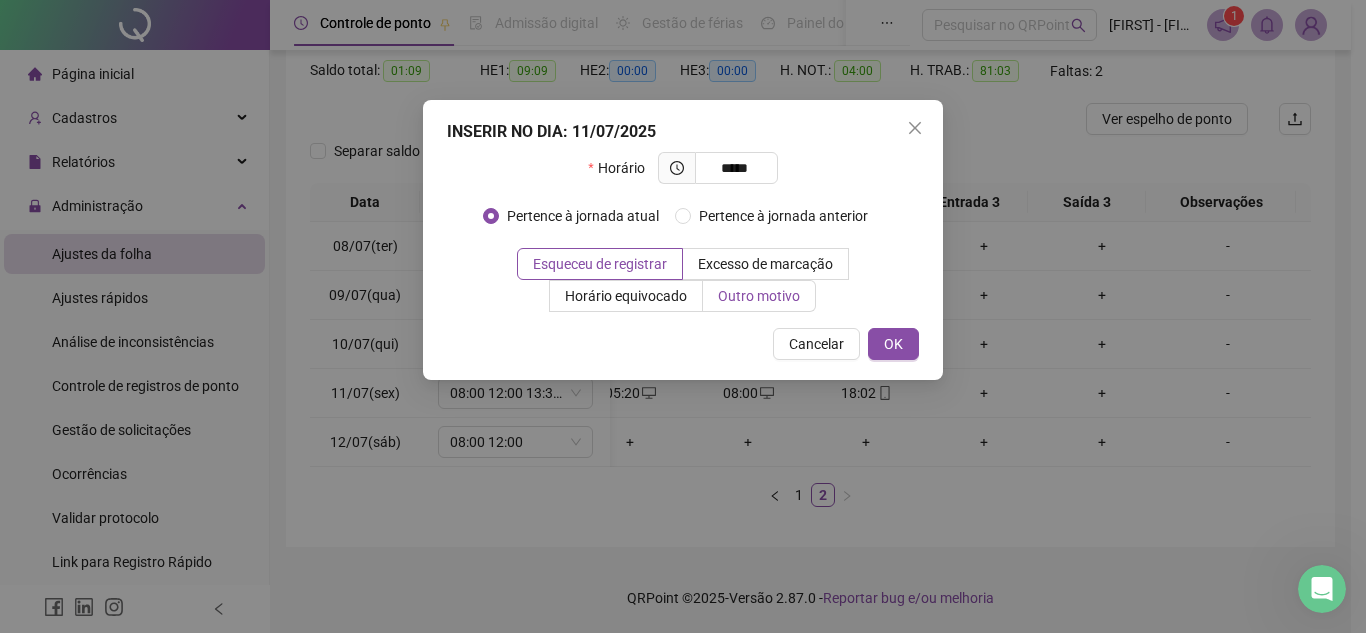 click on "Outro motivo" at bounding box center [759, 296] 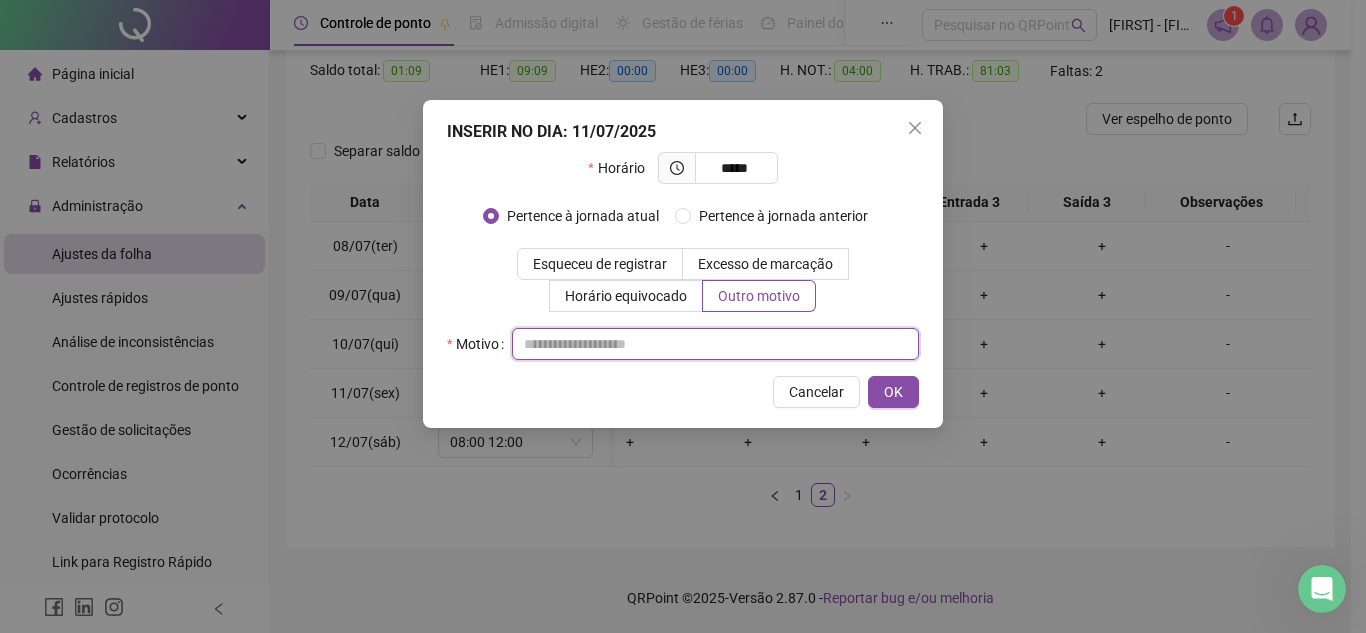 click at bounding box center [715, 344] 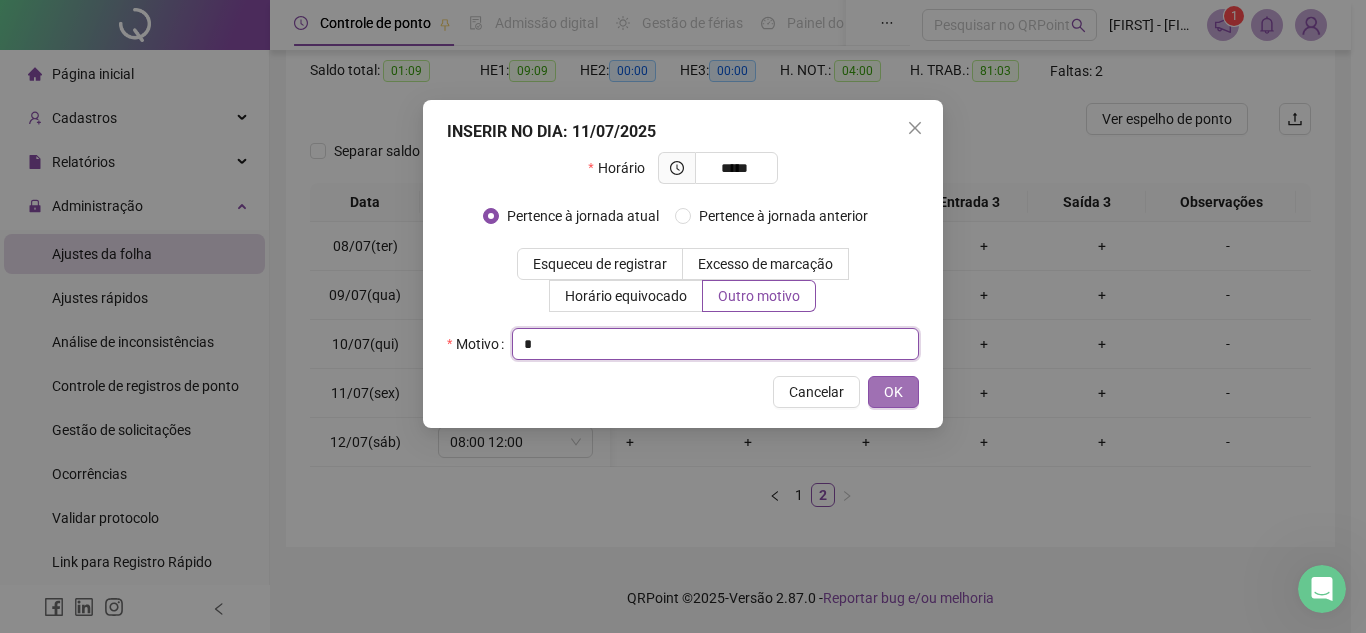 type 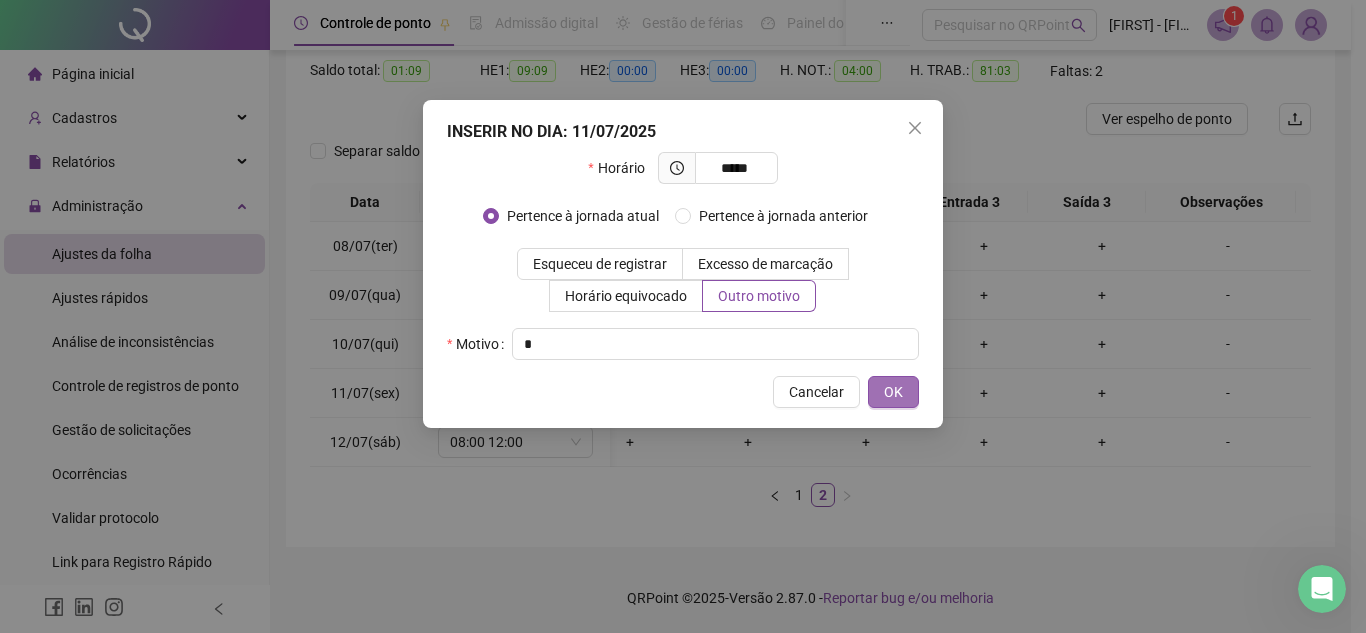 click on "OK" at bounding box center (893, 392) 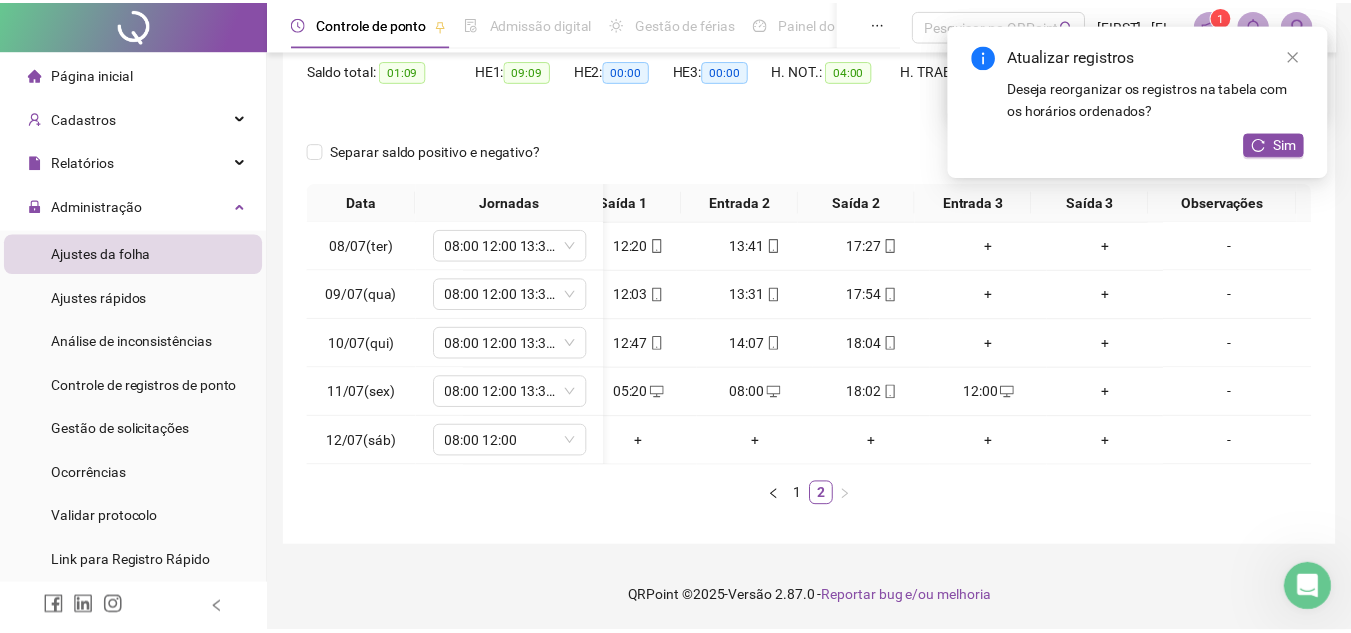 scroll, scrollTop: 0, scrollLeft: 157, axis: horizontal 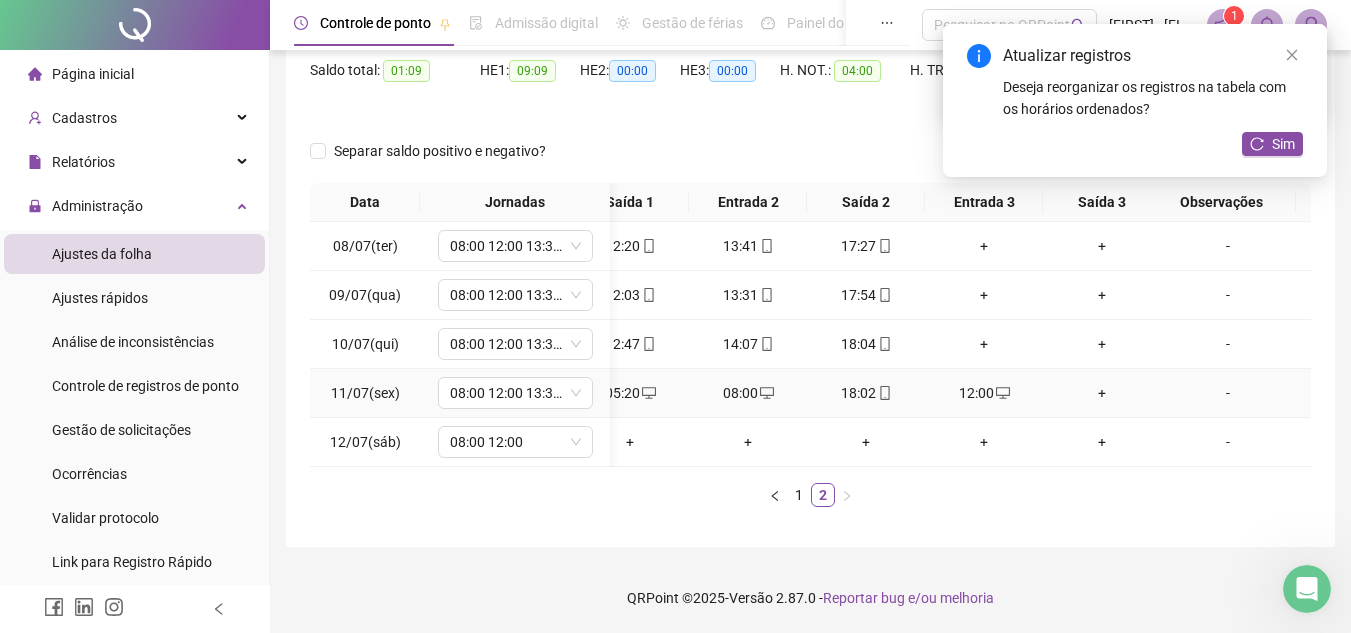 click on "+" at bounding box center [1102, 393] 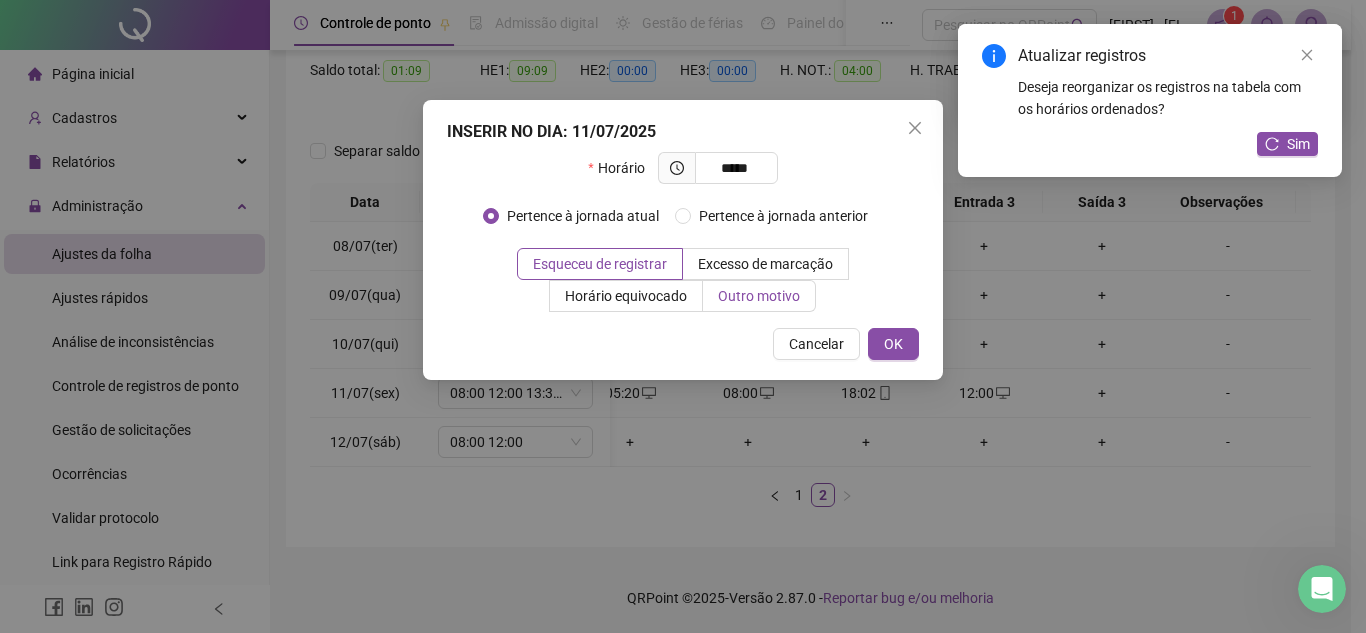 type on "*****" 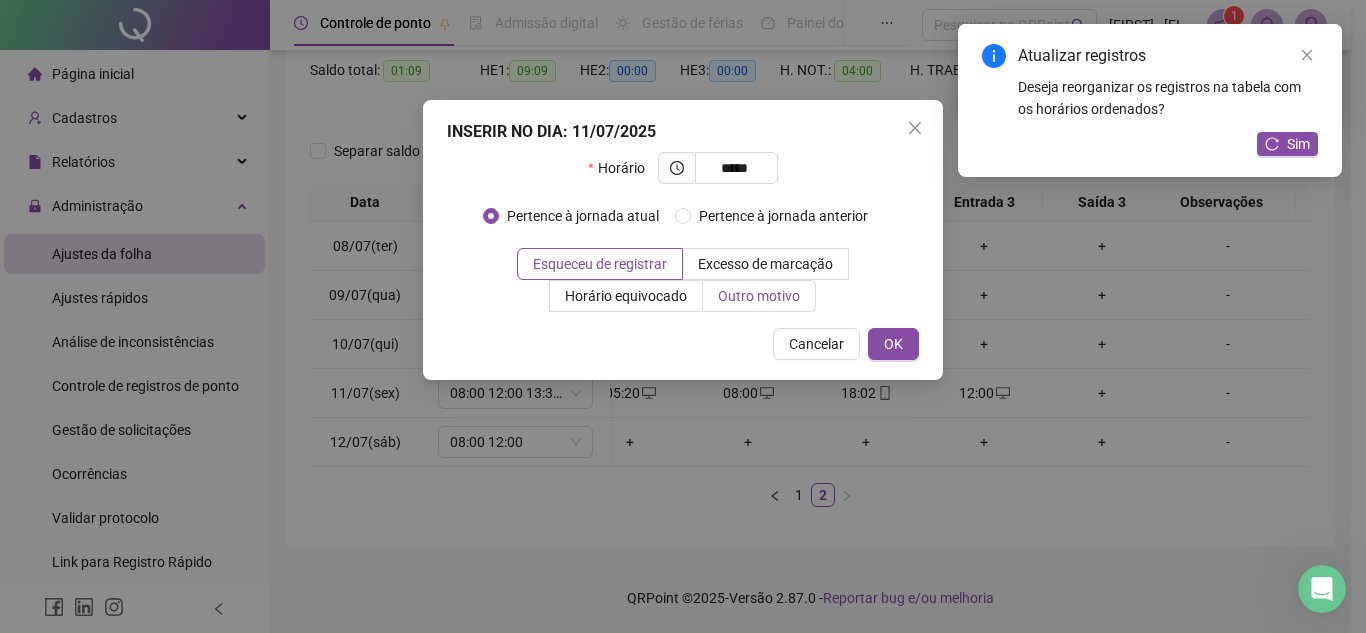 click on "Outro motivo" at bounding box center (759, 296) 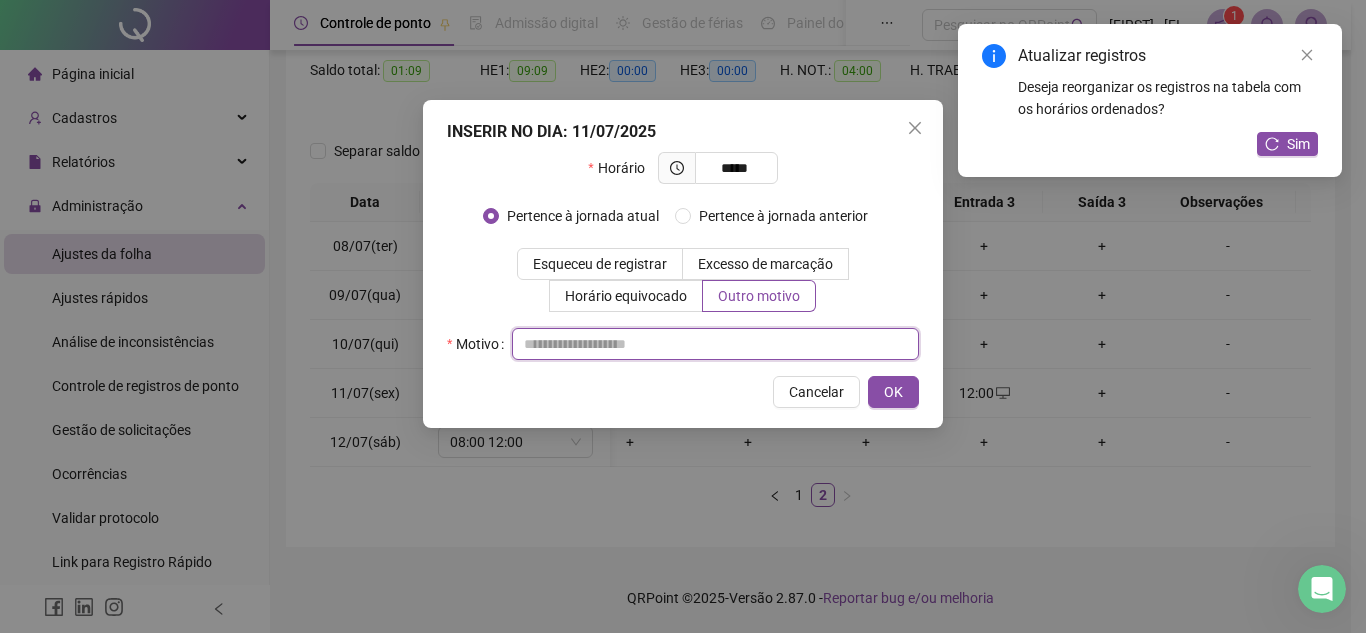 click at bounding box center (715, 344) 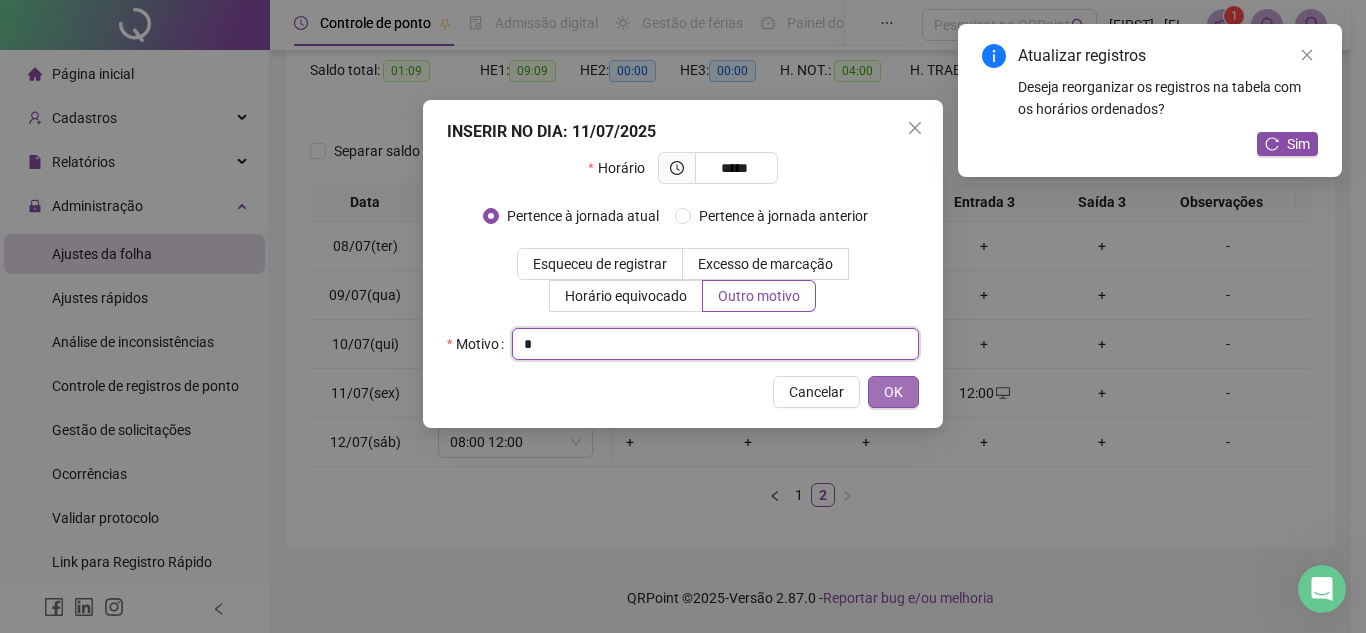 type 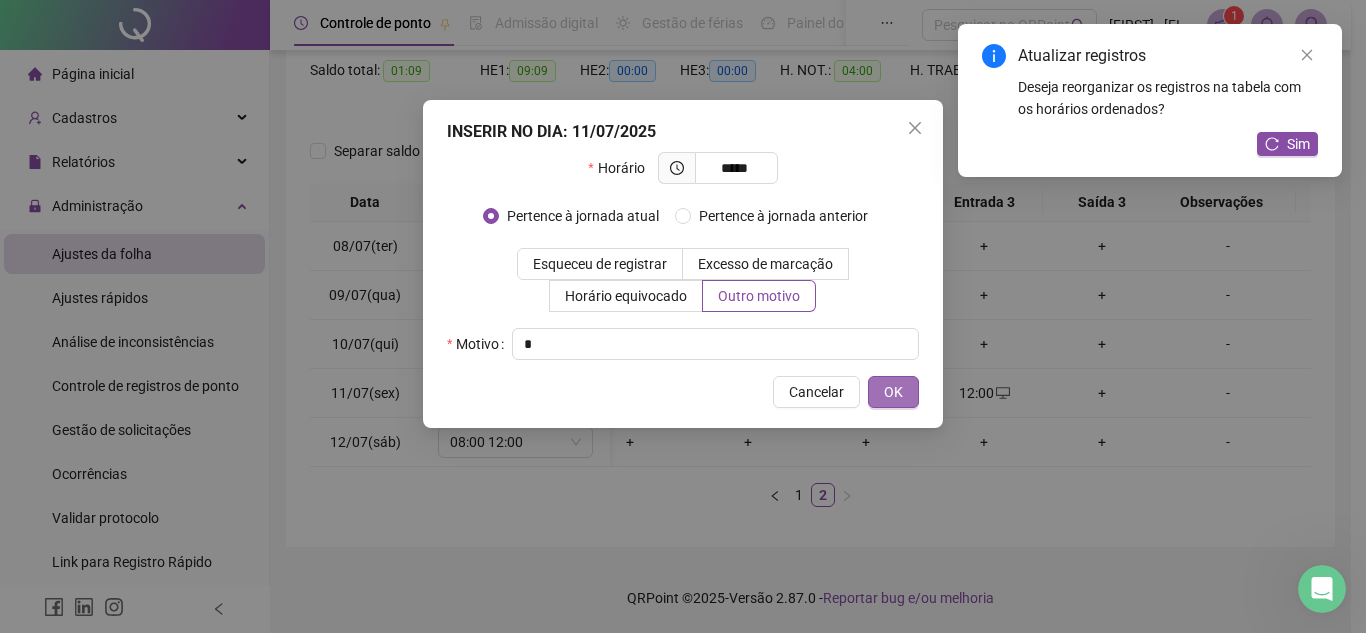 click on "OK" at bounding box center (893, 392) 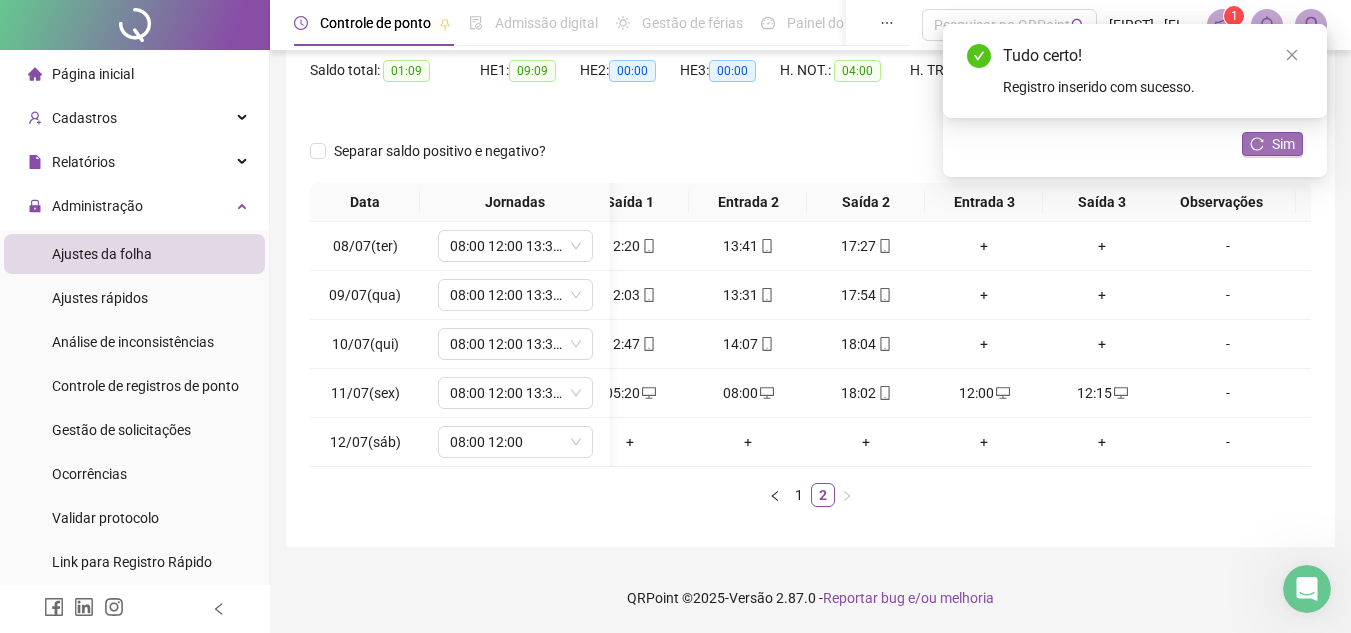 click on "Sim" at bounding box center (1272, 144) 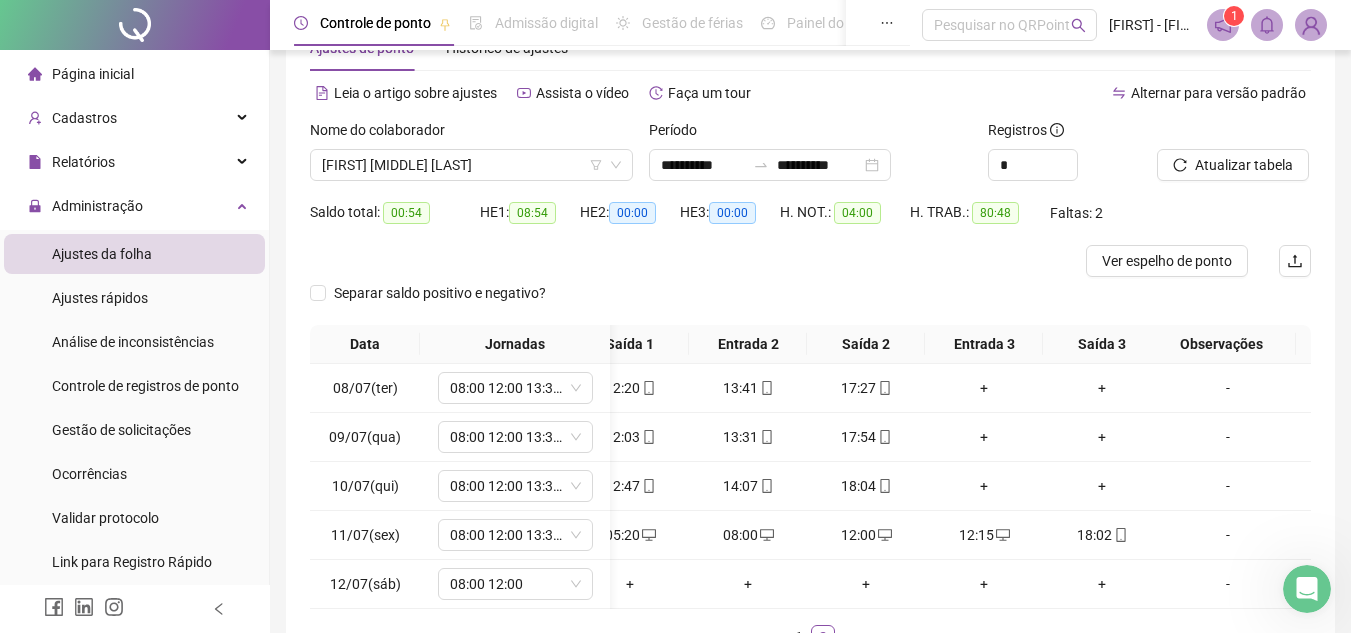 scroll, scrollTop: 100, scrollLeft: 0, axis: vertical 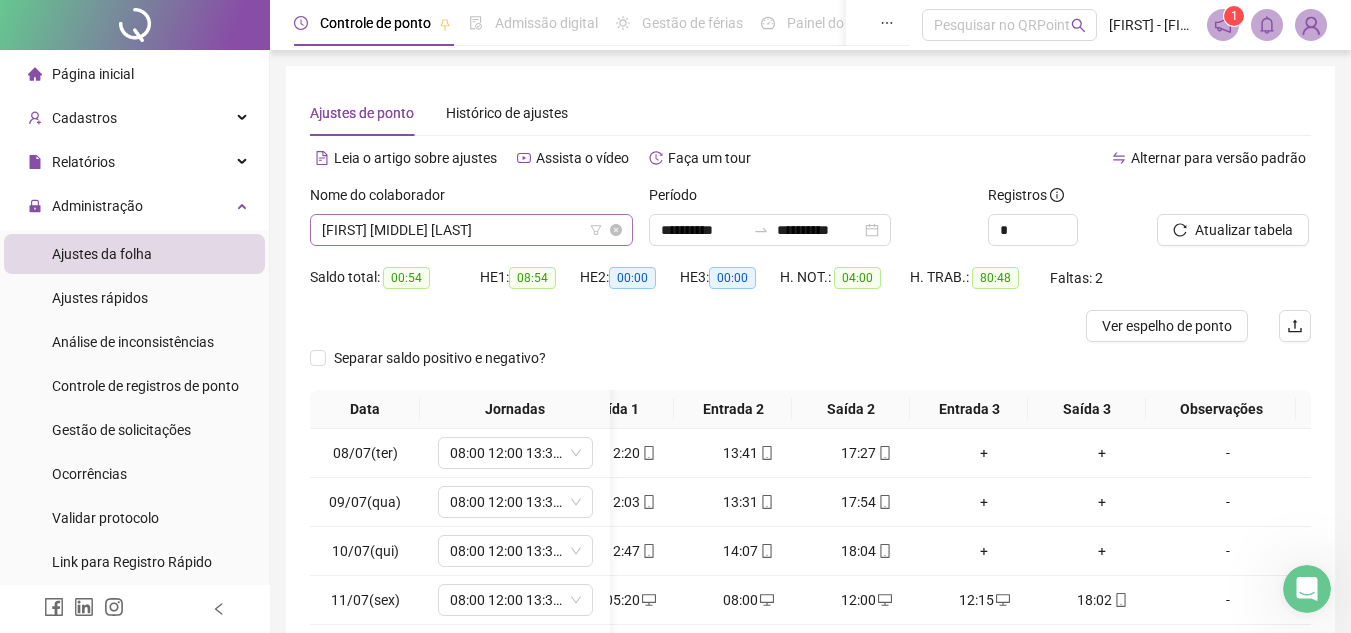click on "[FIRST] [MIDDLE] [LAST]" at bounding box center [471, 230] 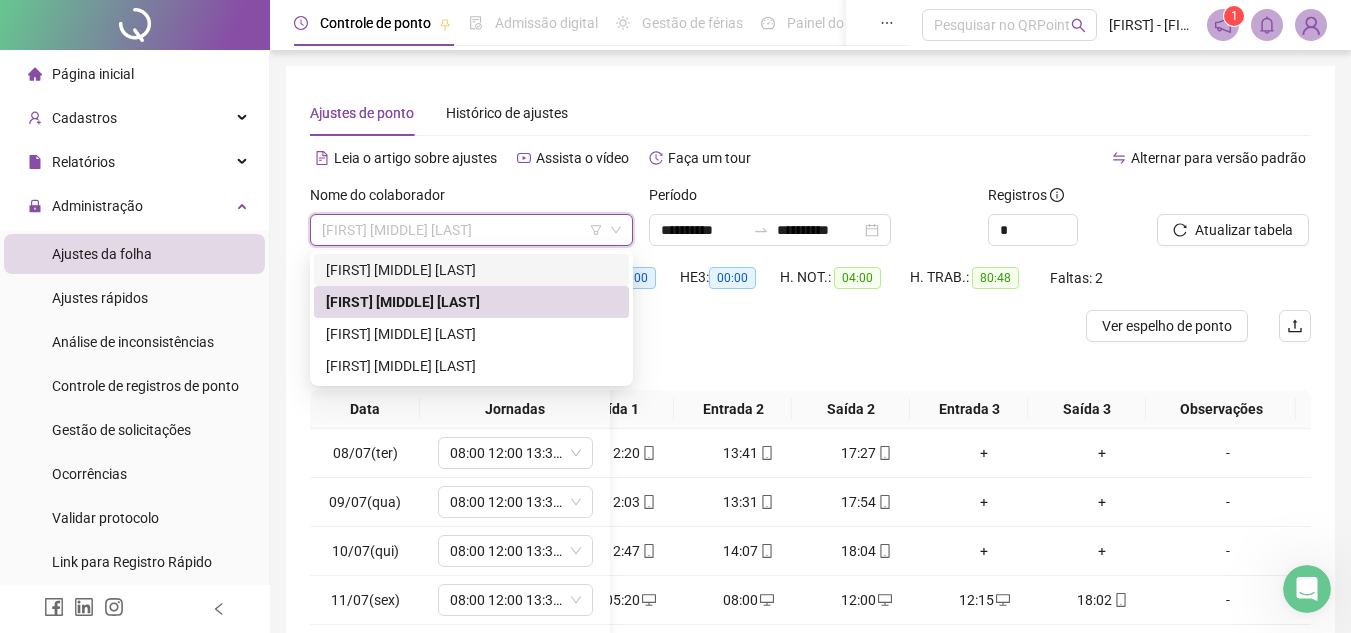 click on "[FIRST] [MIDDLE] [LAST]" at bounding box center [471, 270] 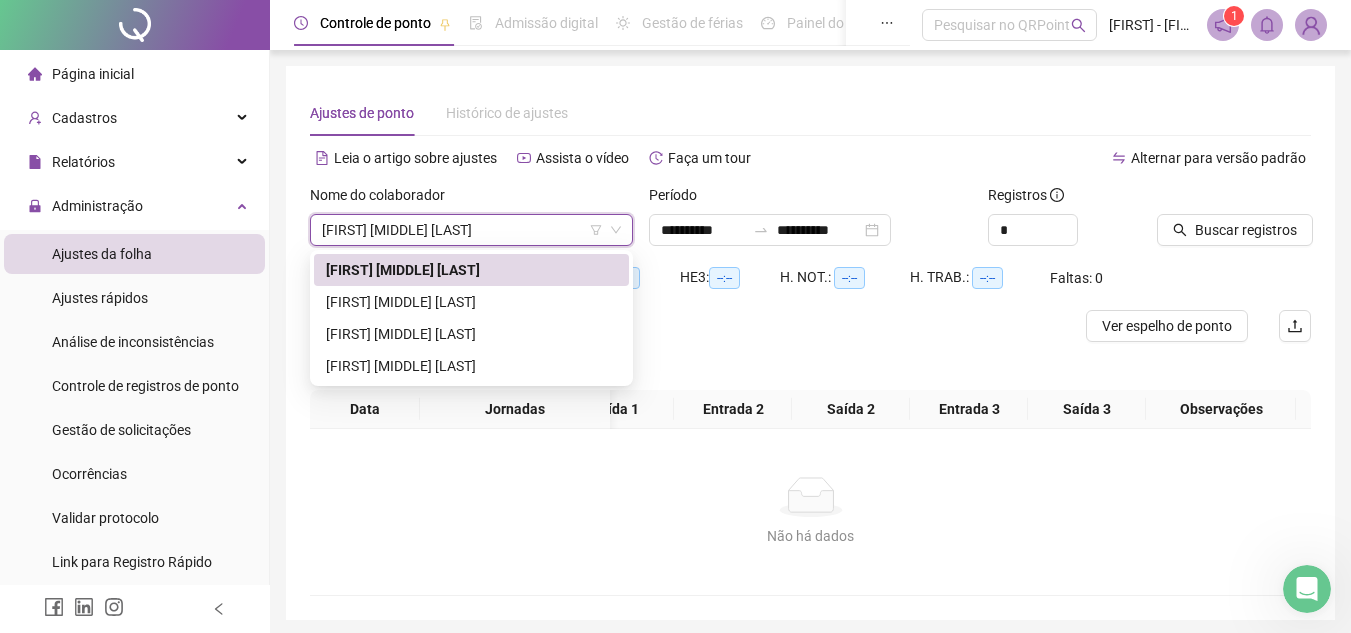 scroll, scrollTop: 0, scrollLeft: 157, axis: horizontal 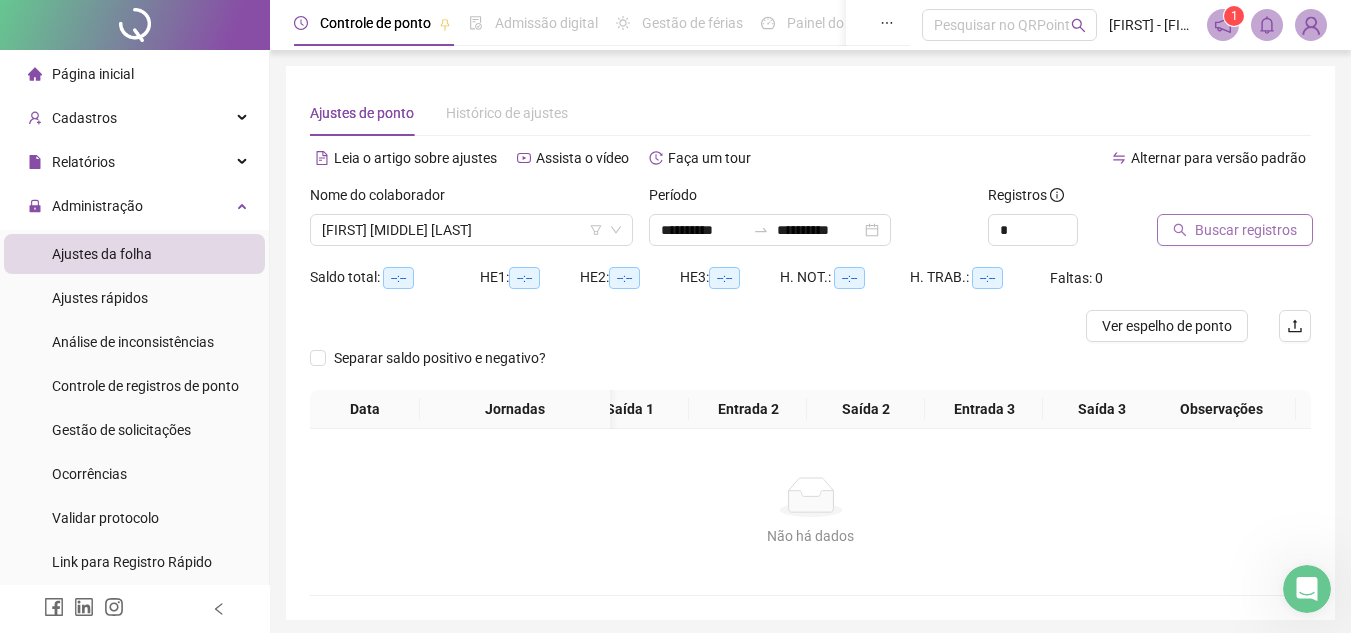 click 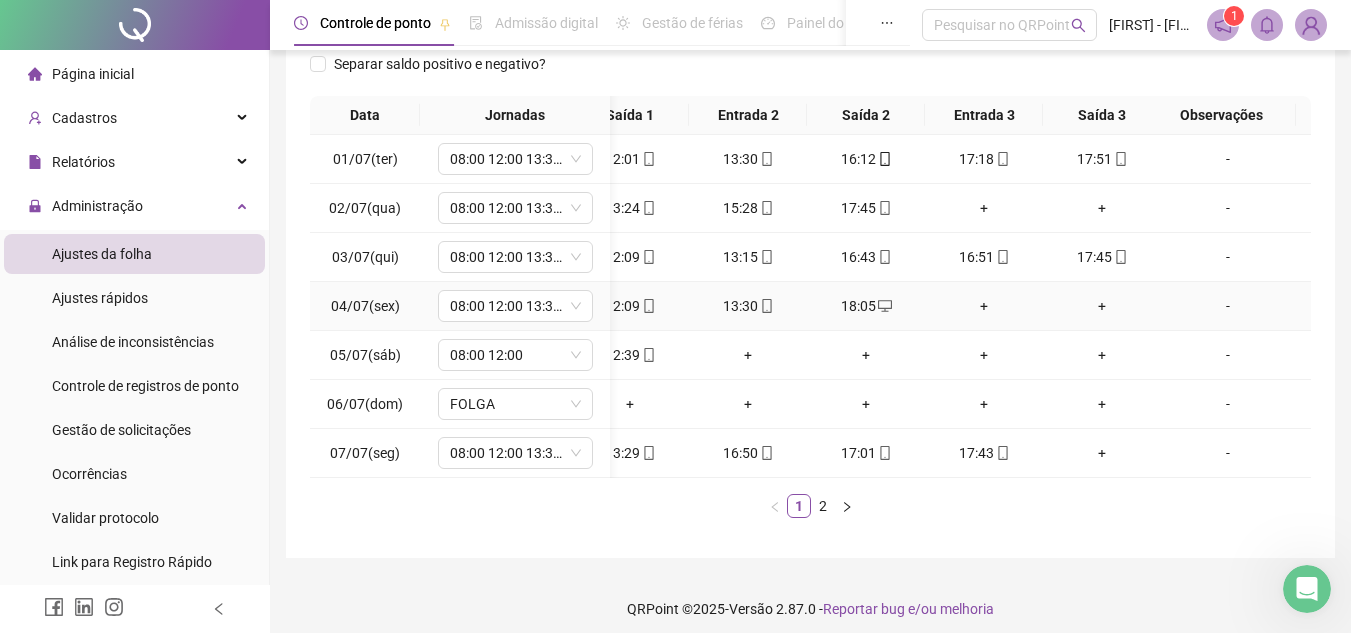scroll, scrollTop: 320, scrollLeft: 0, axis: vertical 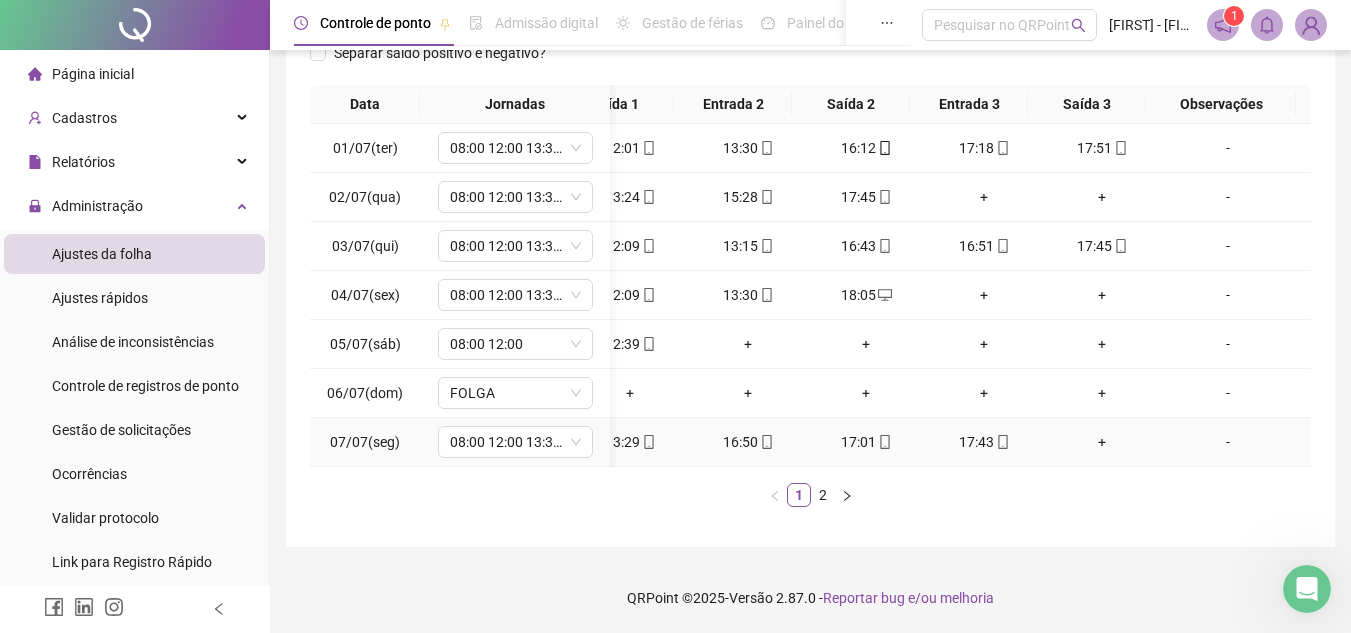 click on "+" at bounding box center [1102, 442] 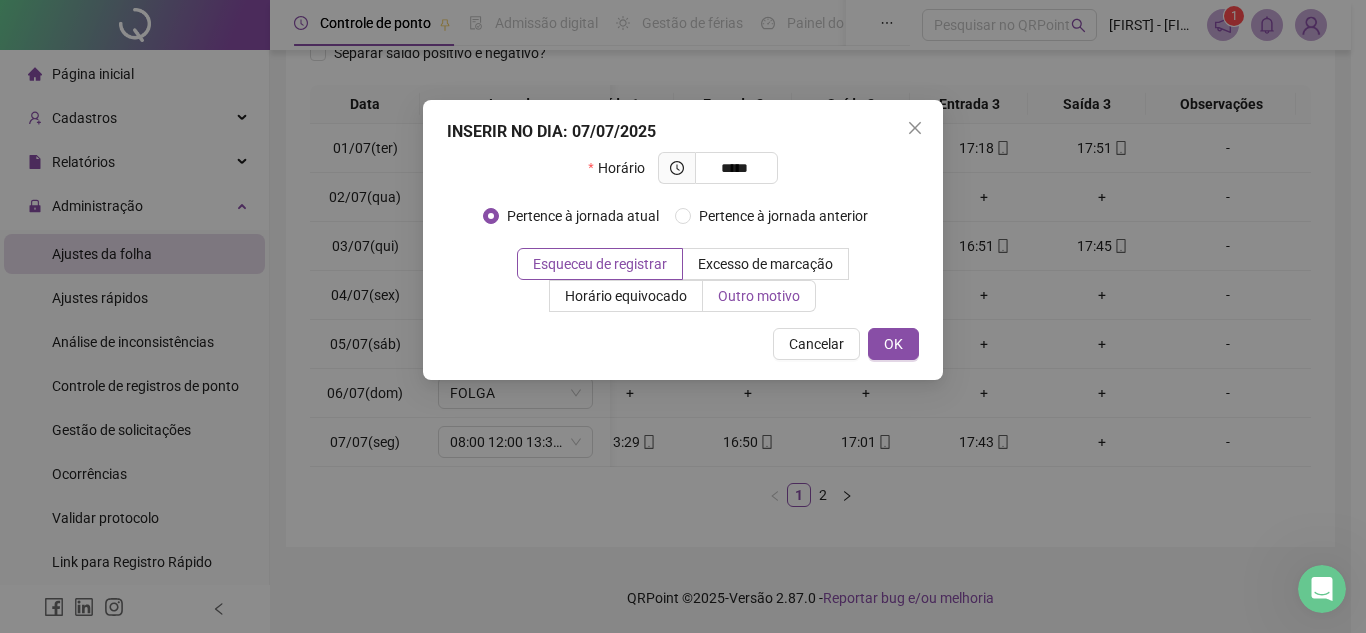 type on "*****" 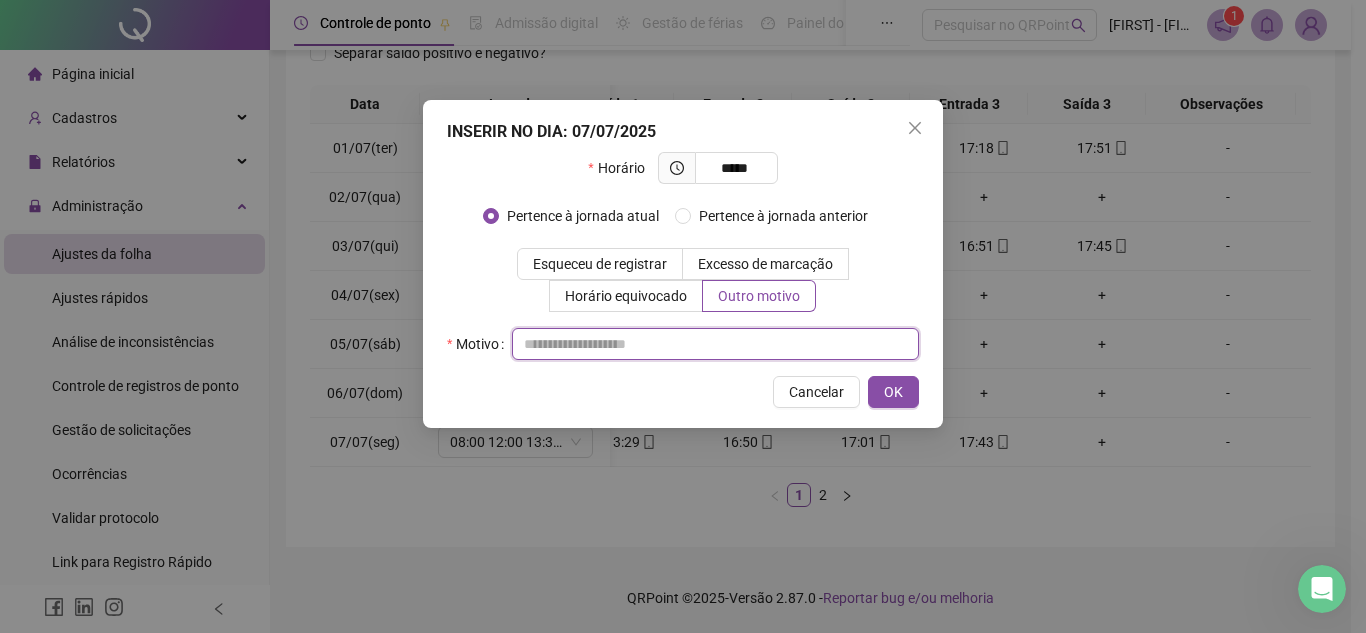 click at bounding box center [715, 344] 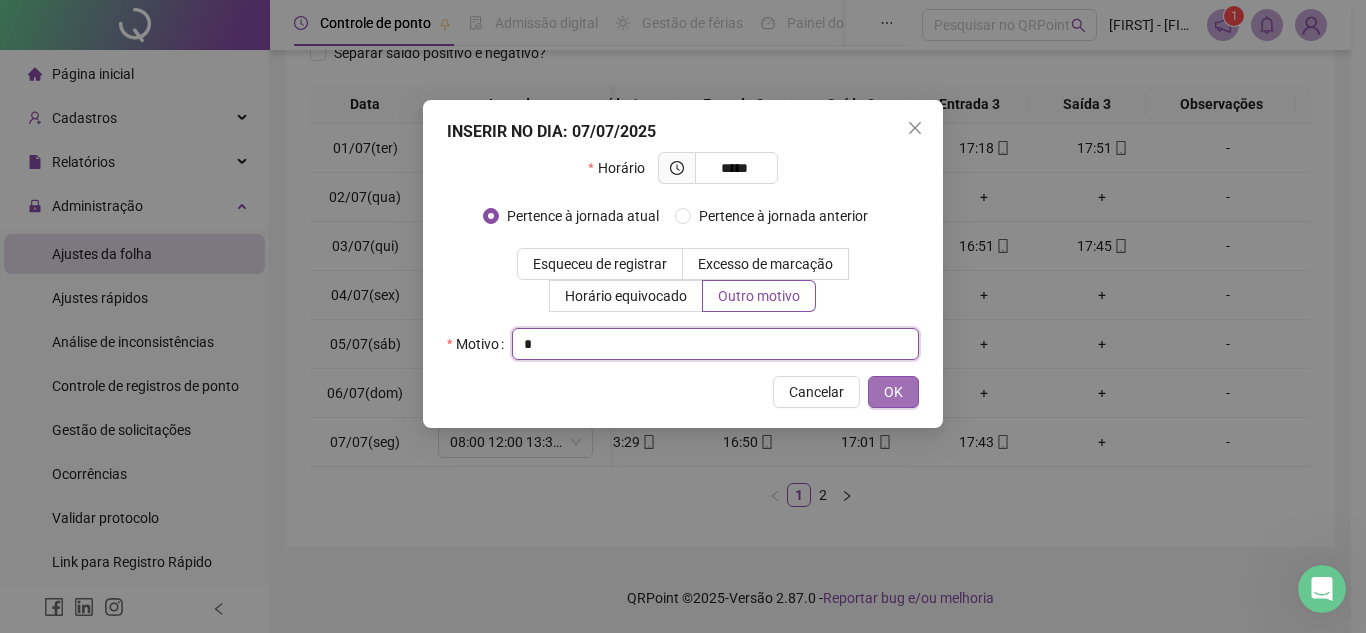 type 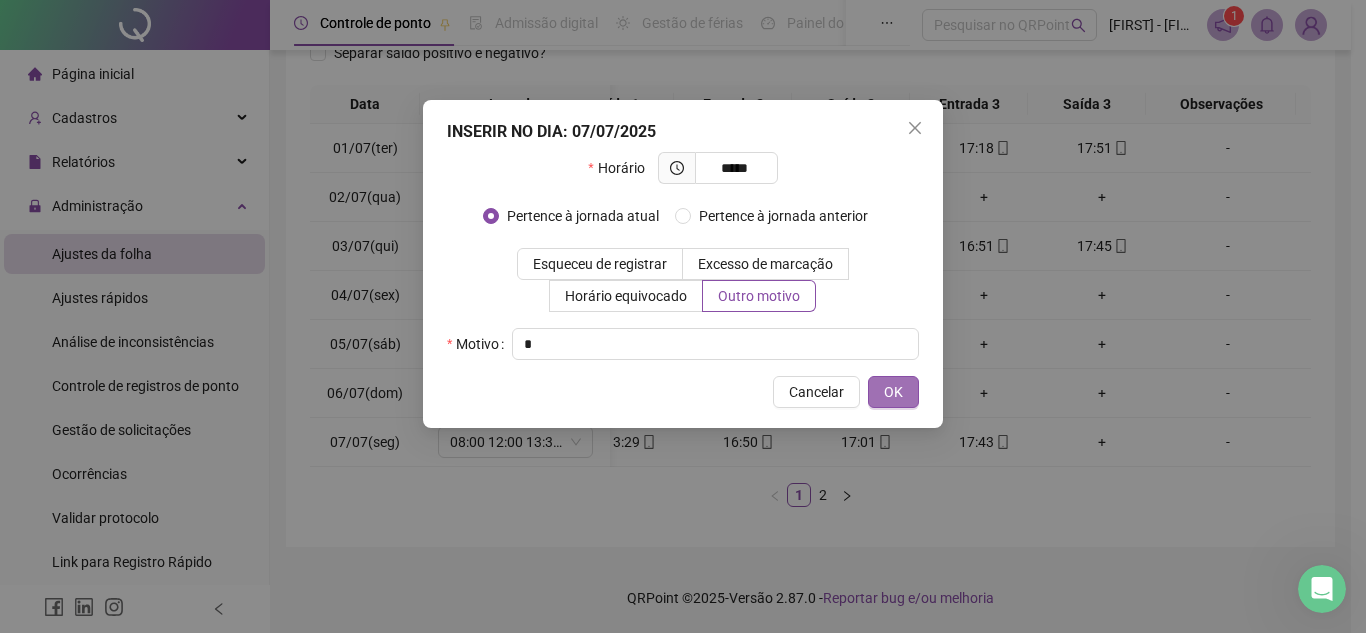 click on "OK" at bounding box center [893, 392] 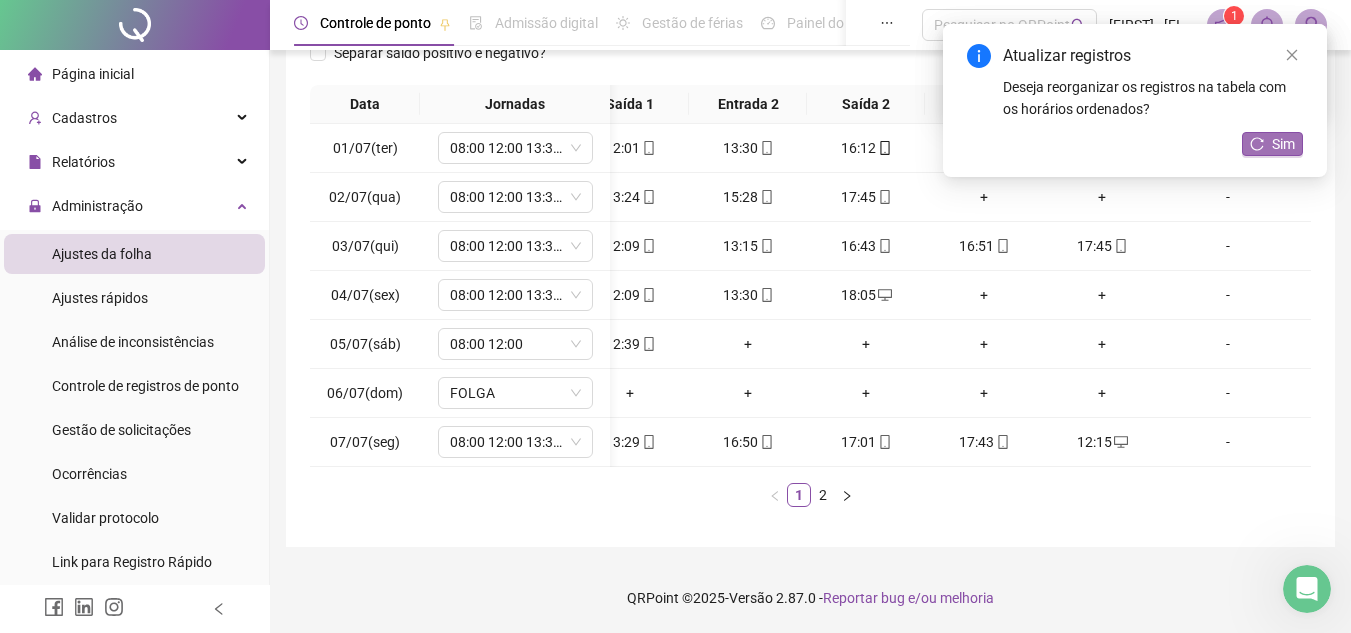 click on "Sim" at bounding box center (1283, 144) 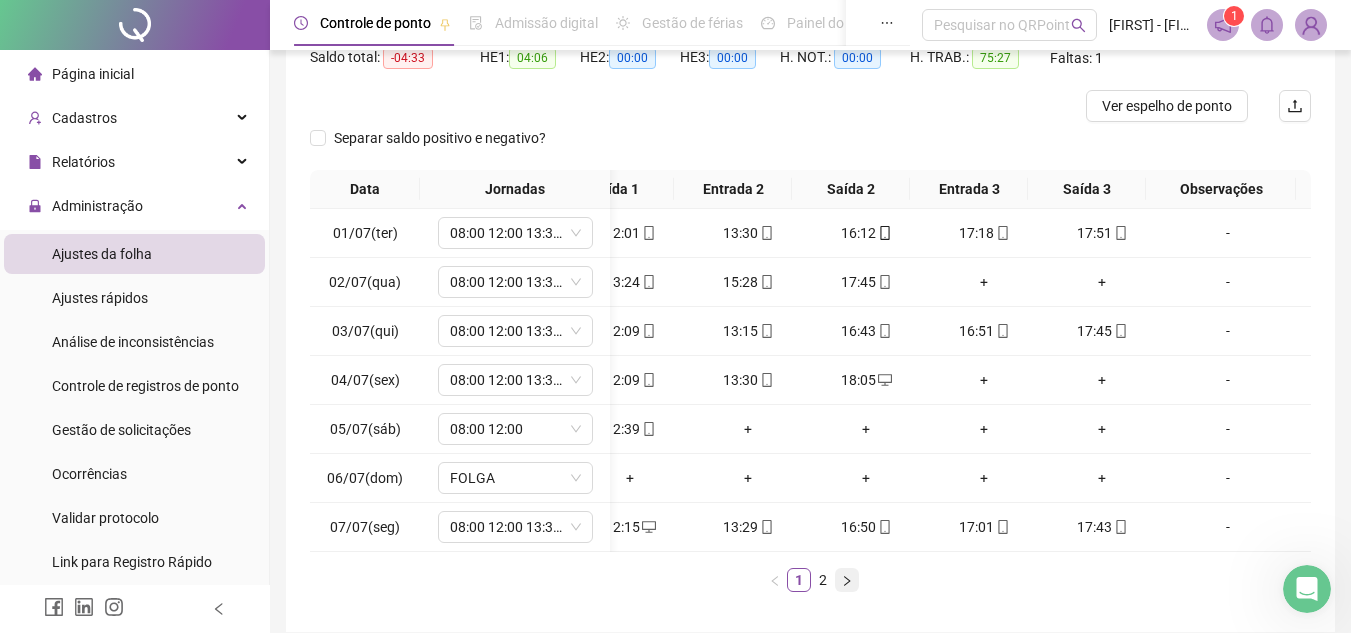 click at bounding box center (847, 580) 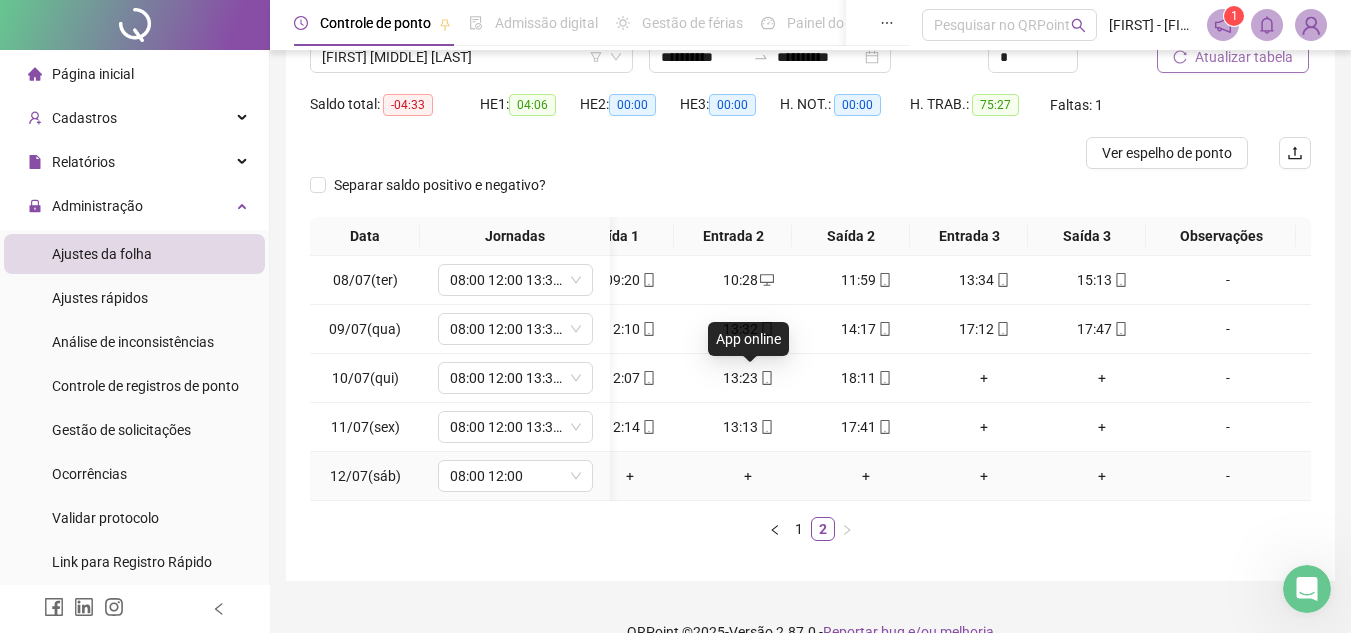 scroll, scrollTop: 222, scrollLeft: 0, axis: vertical 